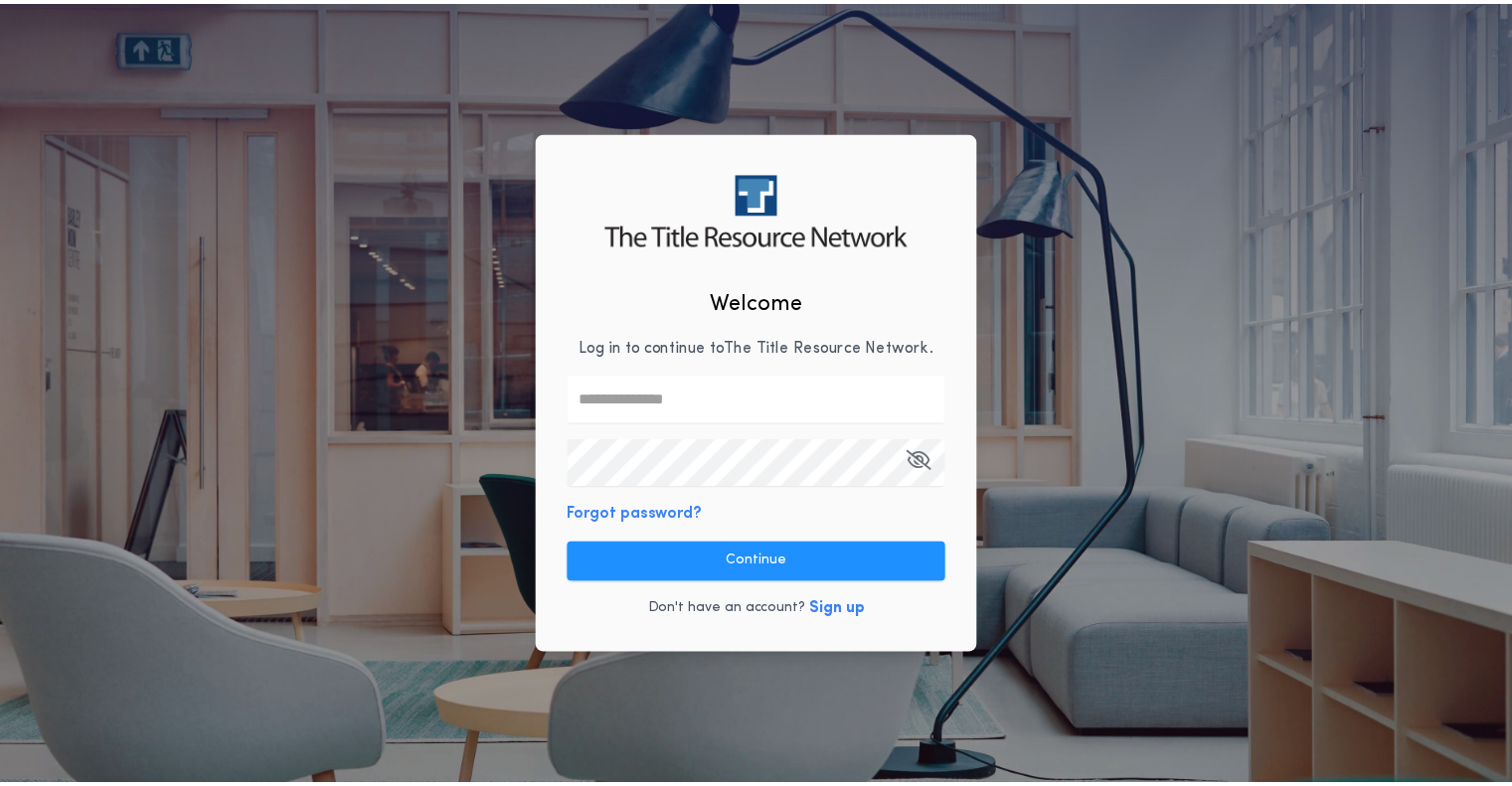 scroll, scrollTop: 0, scrollLeft: 0, axis: both 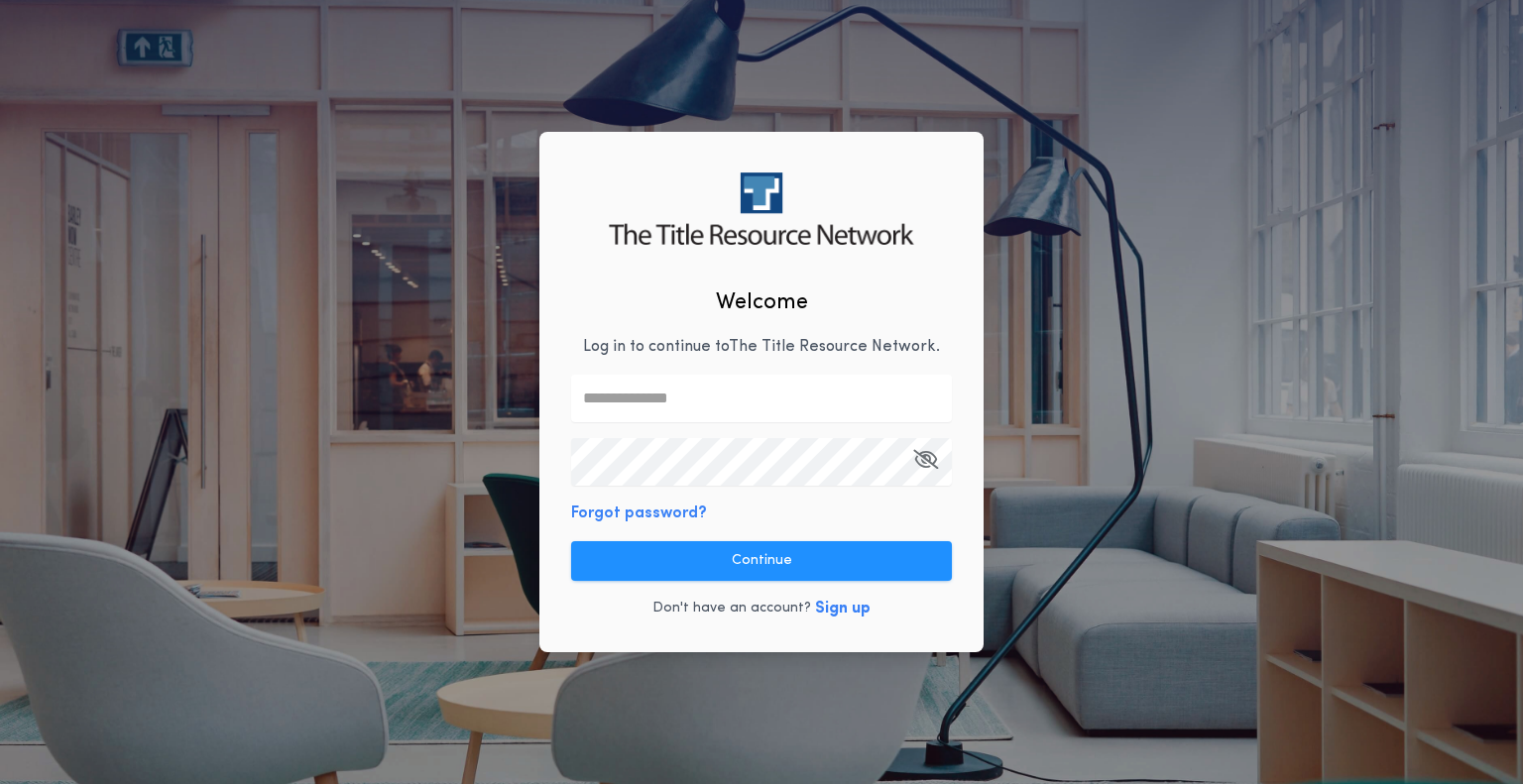 click at bounding box center (762, 398) 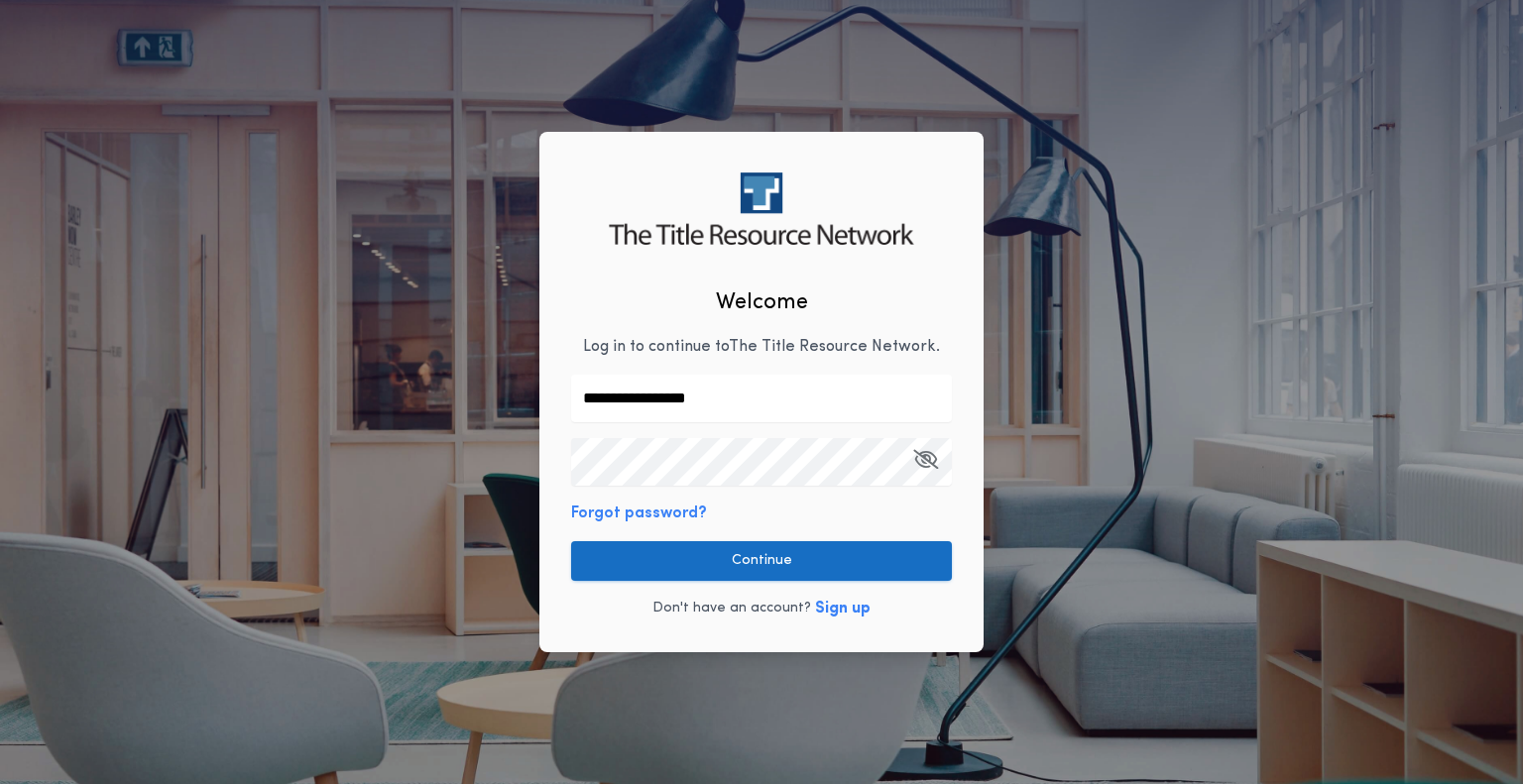 click on "Continue" at bounding box center (762, 561) 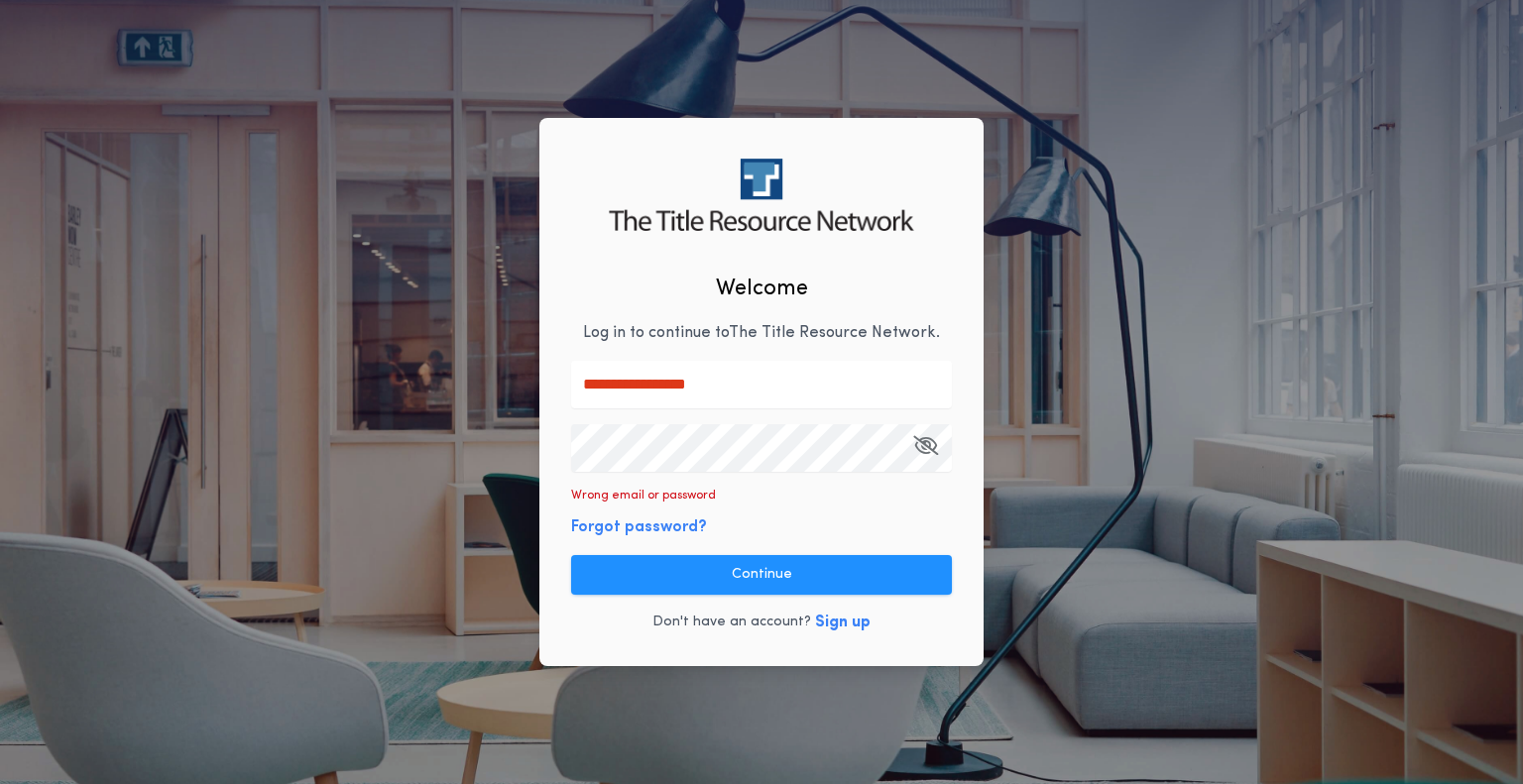 click on "**********" at bounding box center (762, 392) 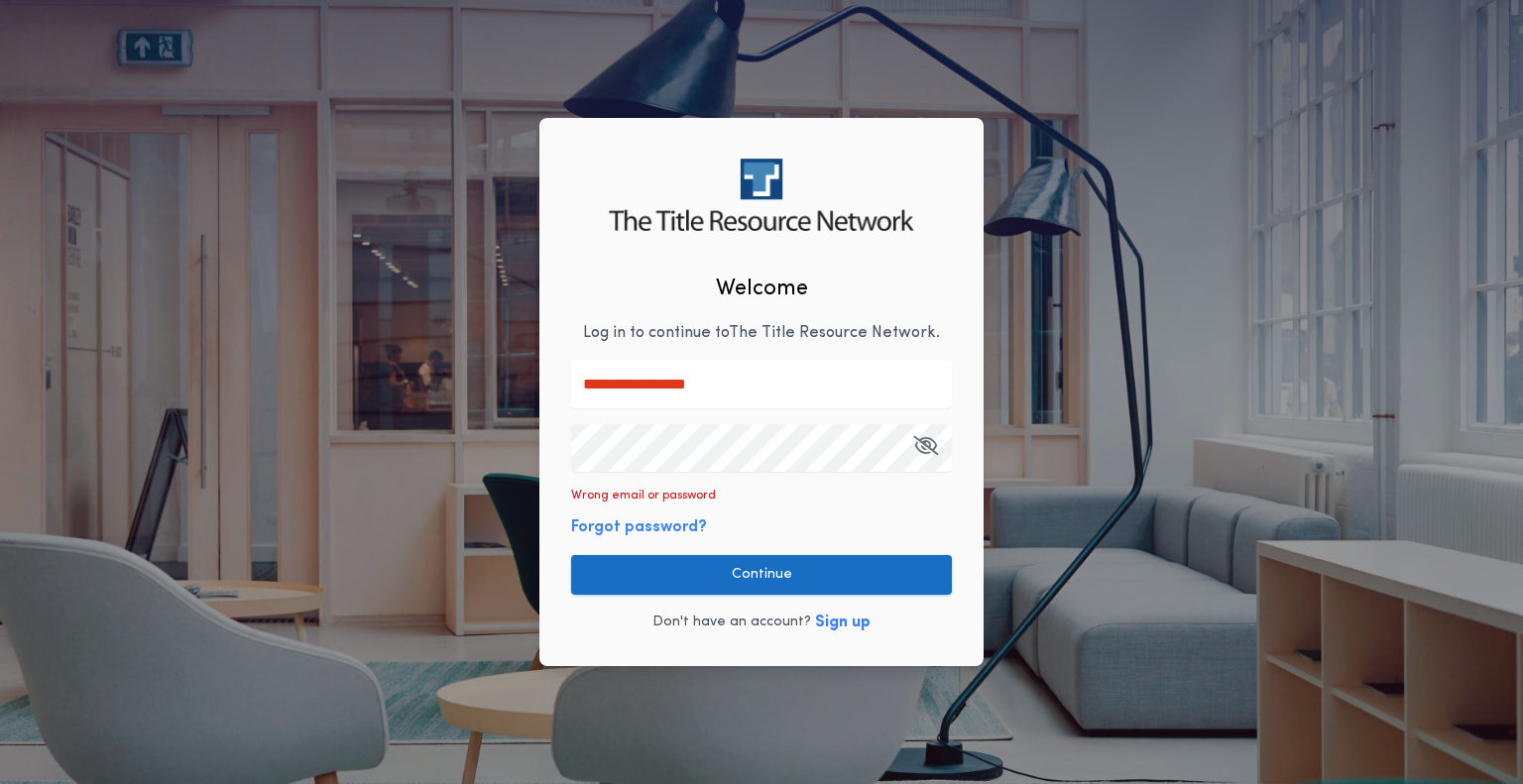 click on "Continue" at bounding box center (762, 575) 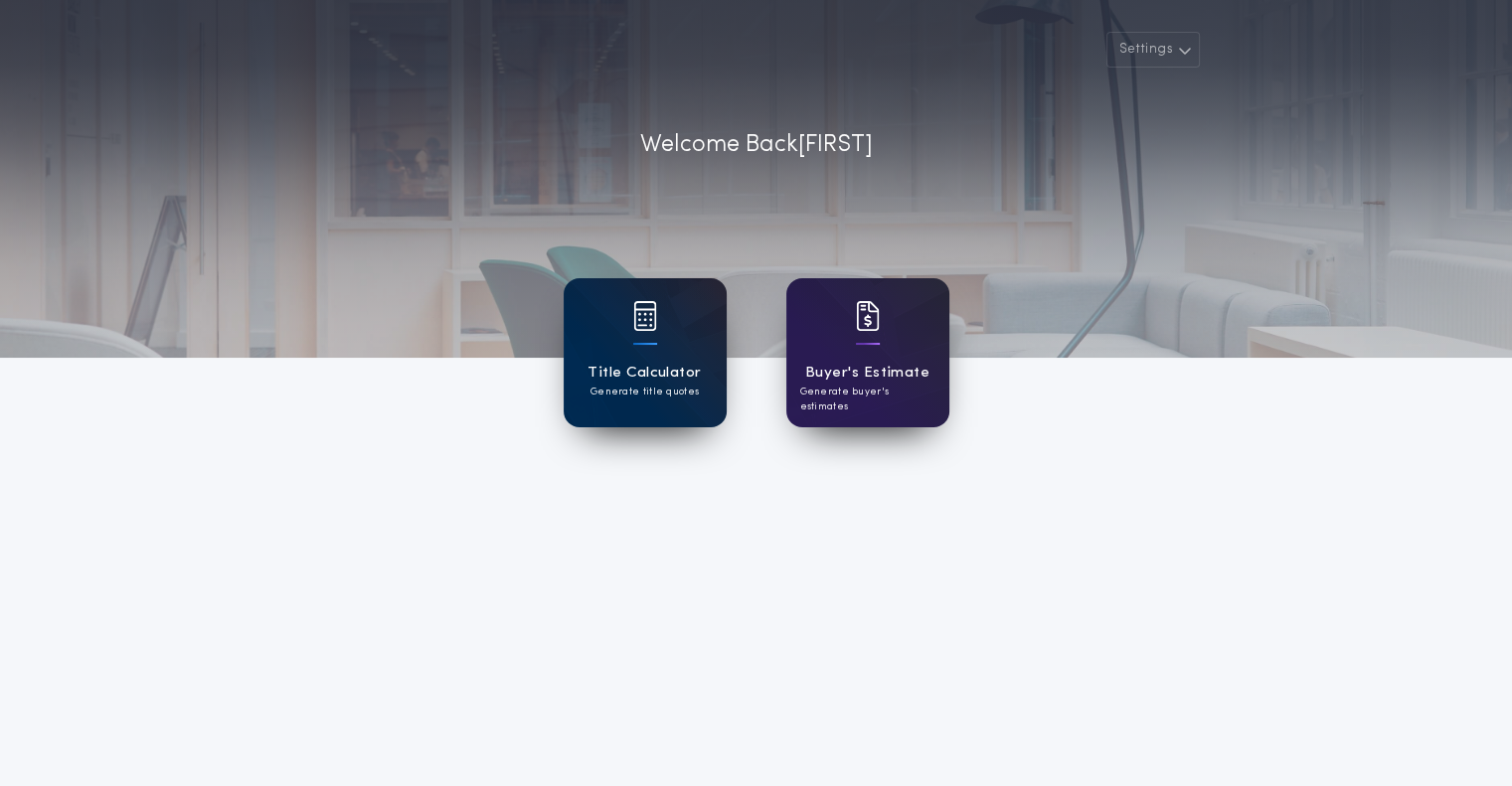 click on "Title Calculator" at bounding box center (644, 373) 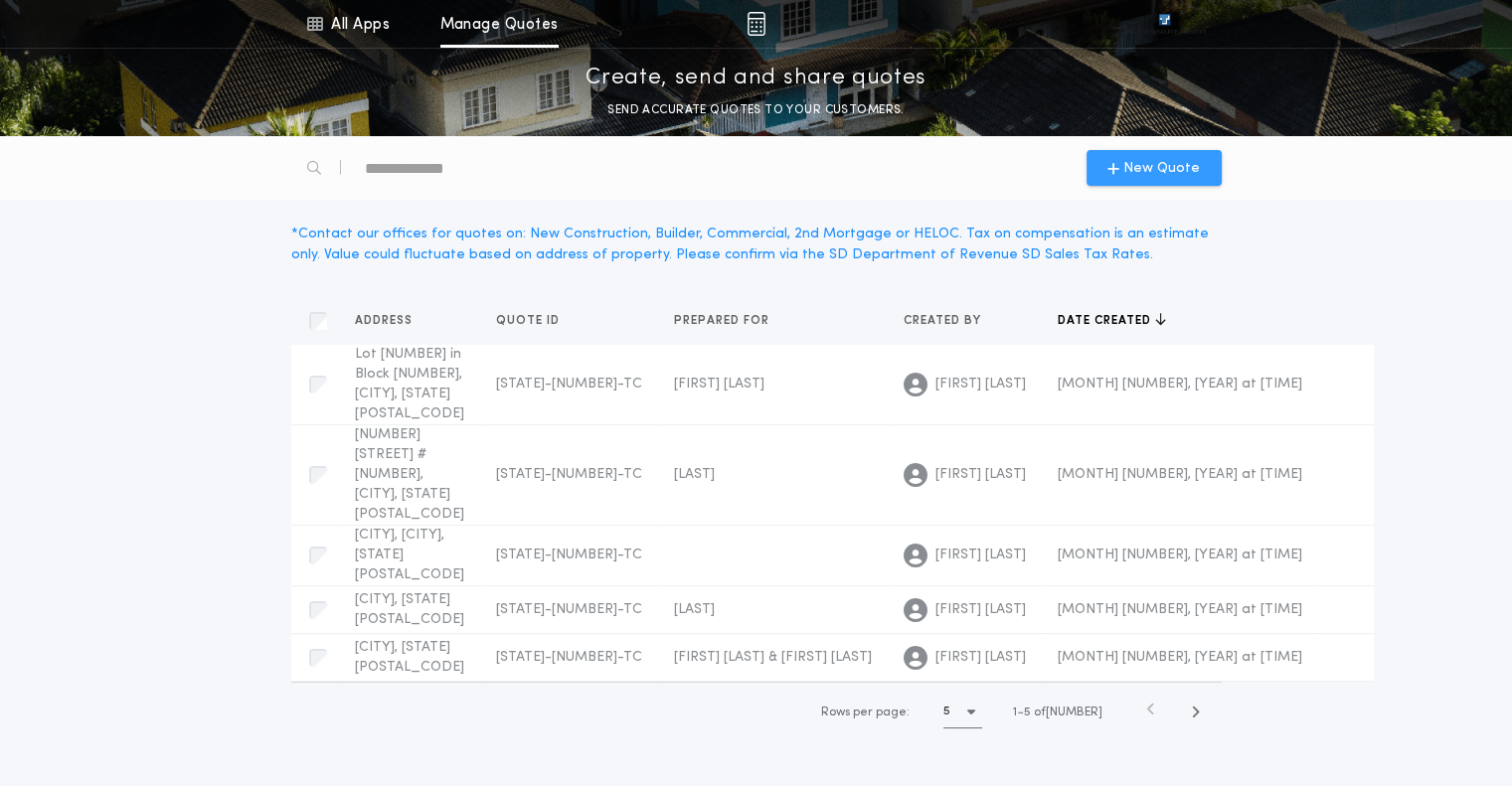 click on "New Quote" at bounding box center (1161, 168) 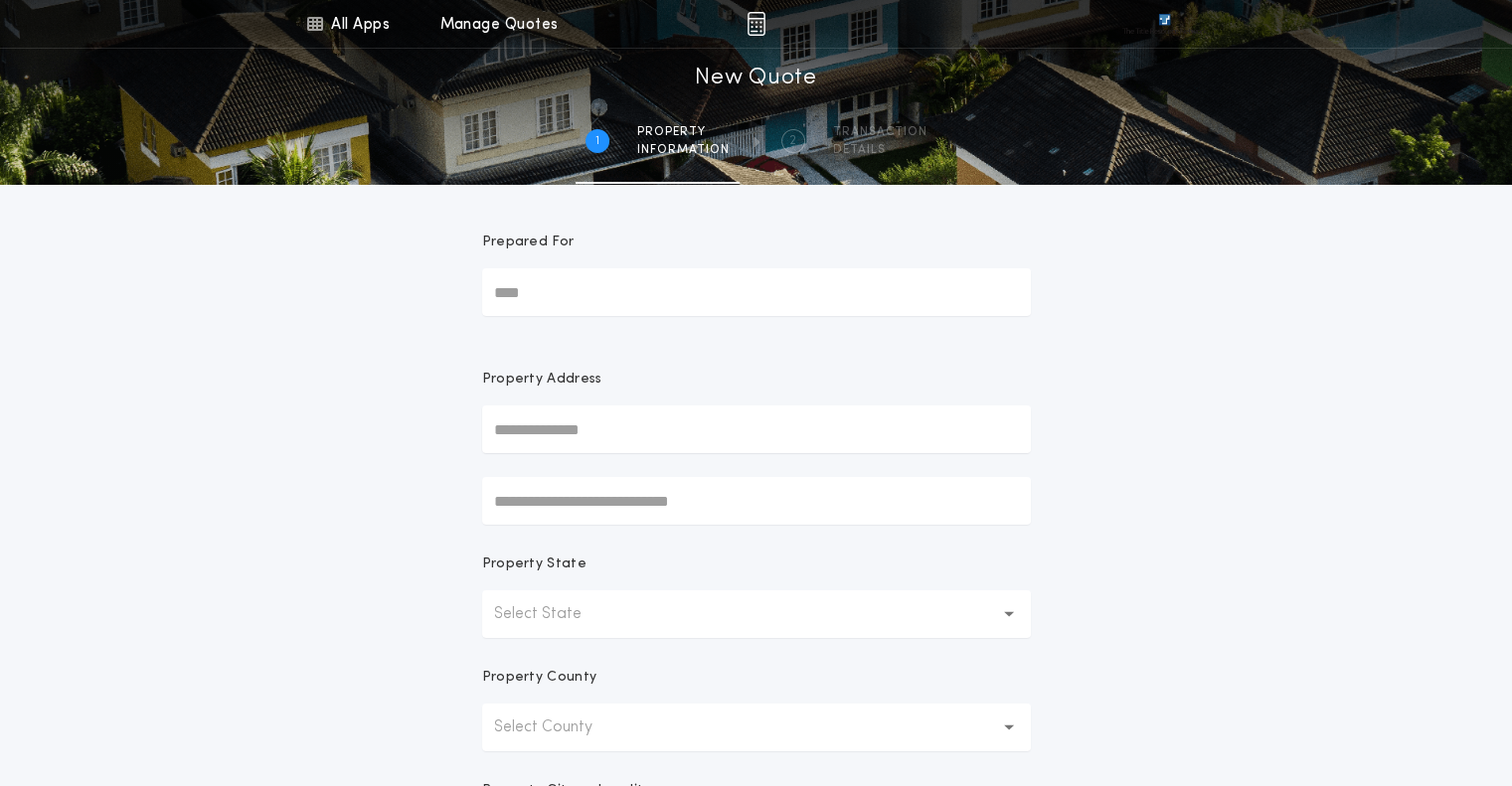 click on "Prepared For" at bounding box center (756, 292) 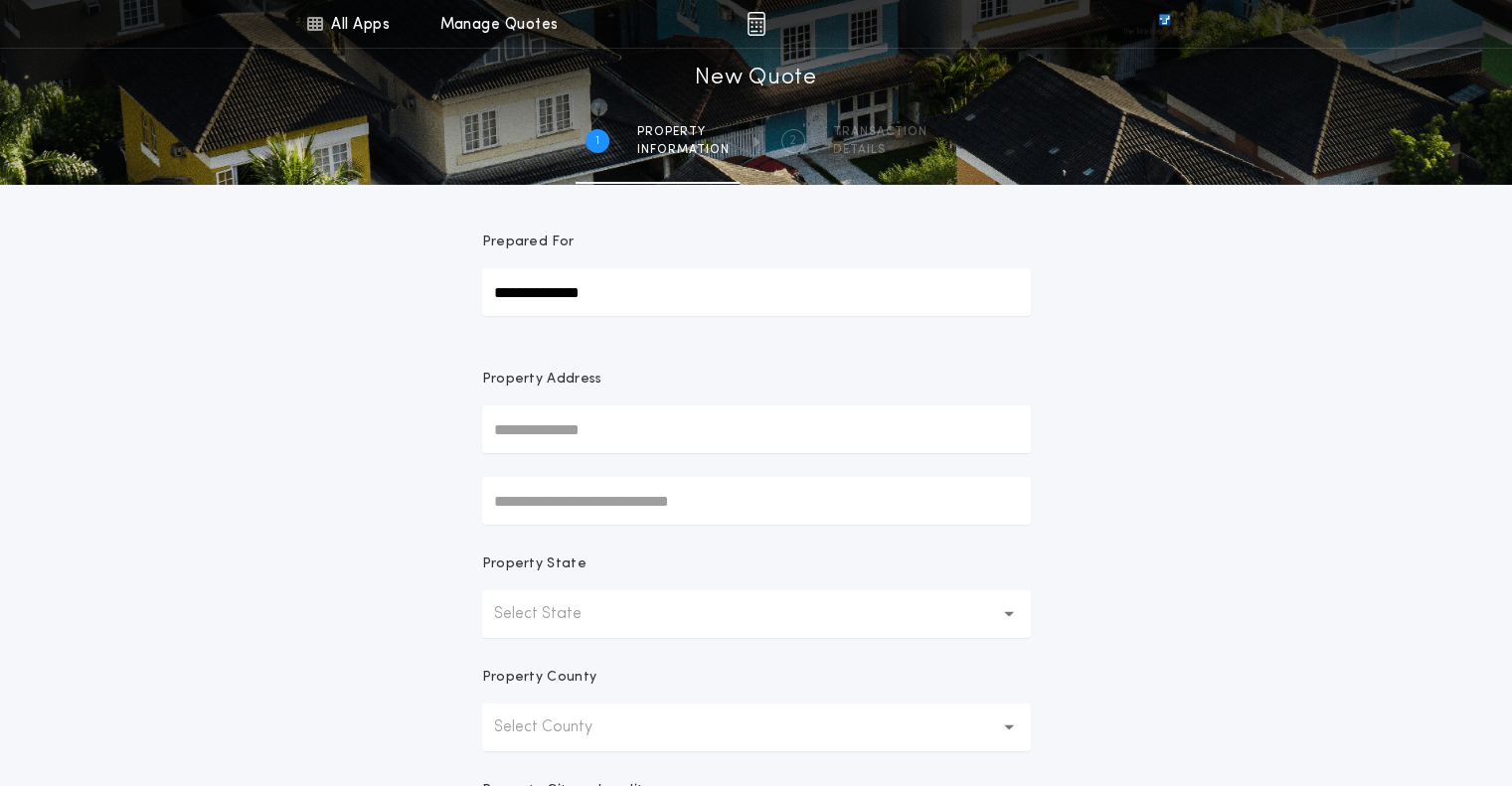type on "**********" 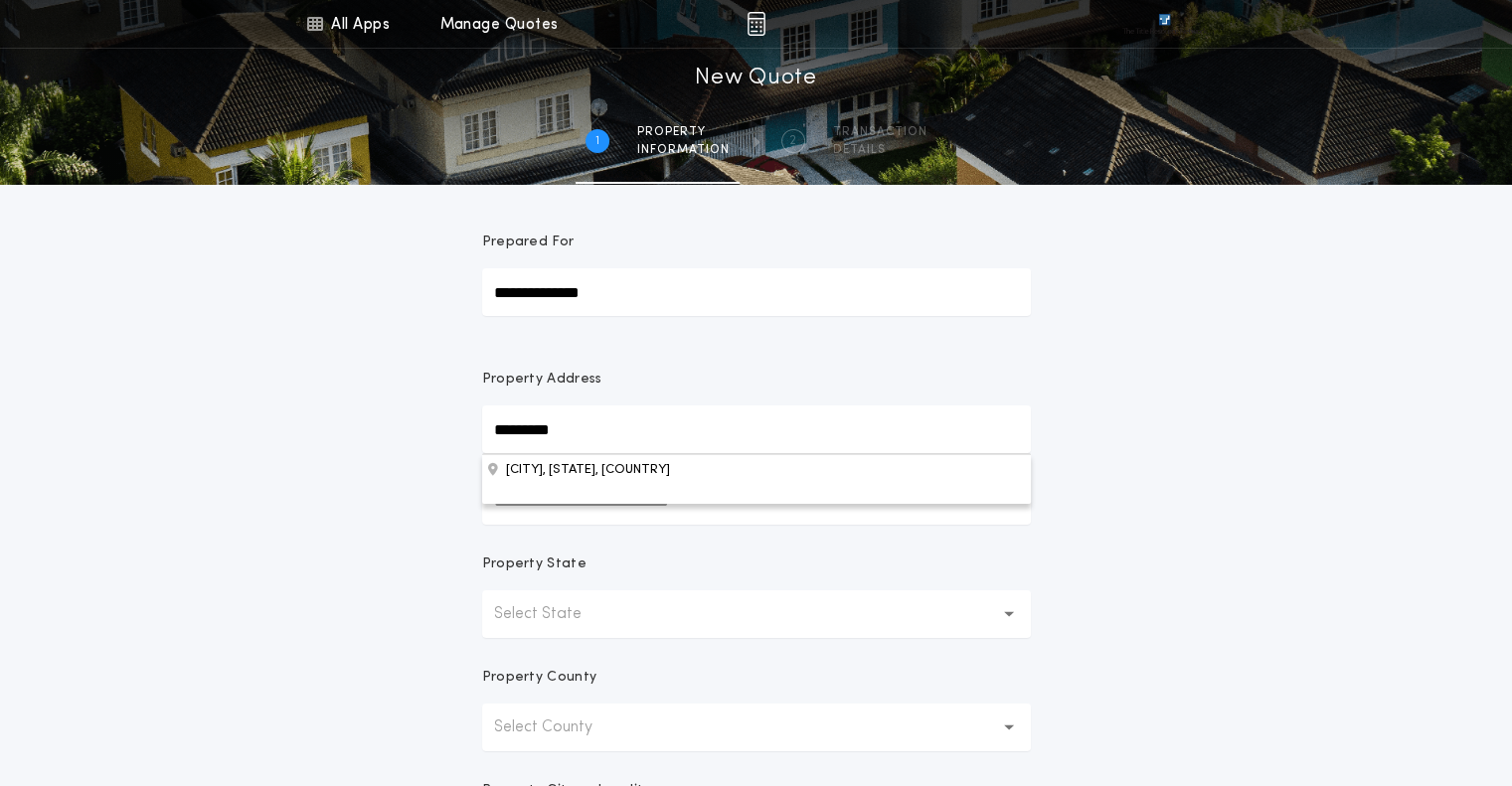 click on "Select State" at bounding box center (756, 614) 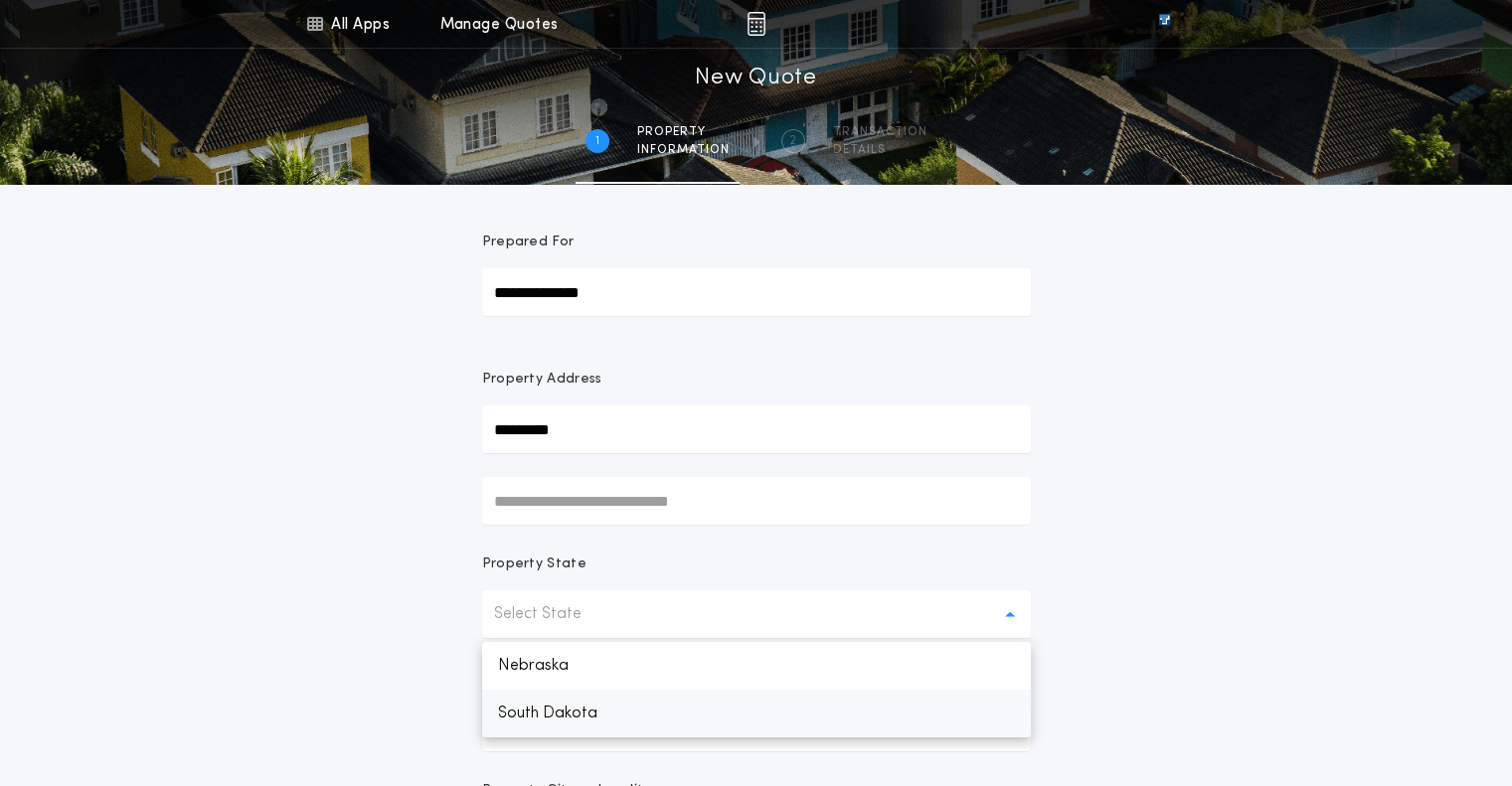 click on "South Dakota" at bounding box center [756, 713] 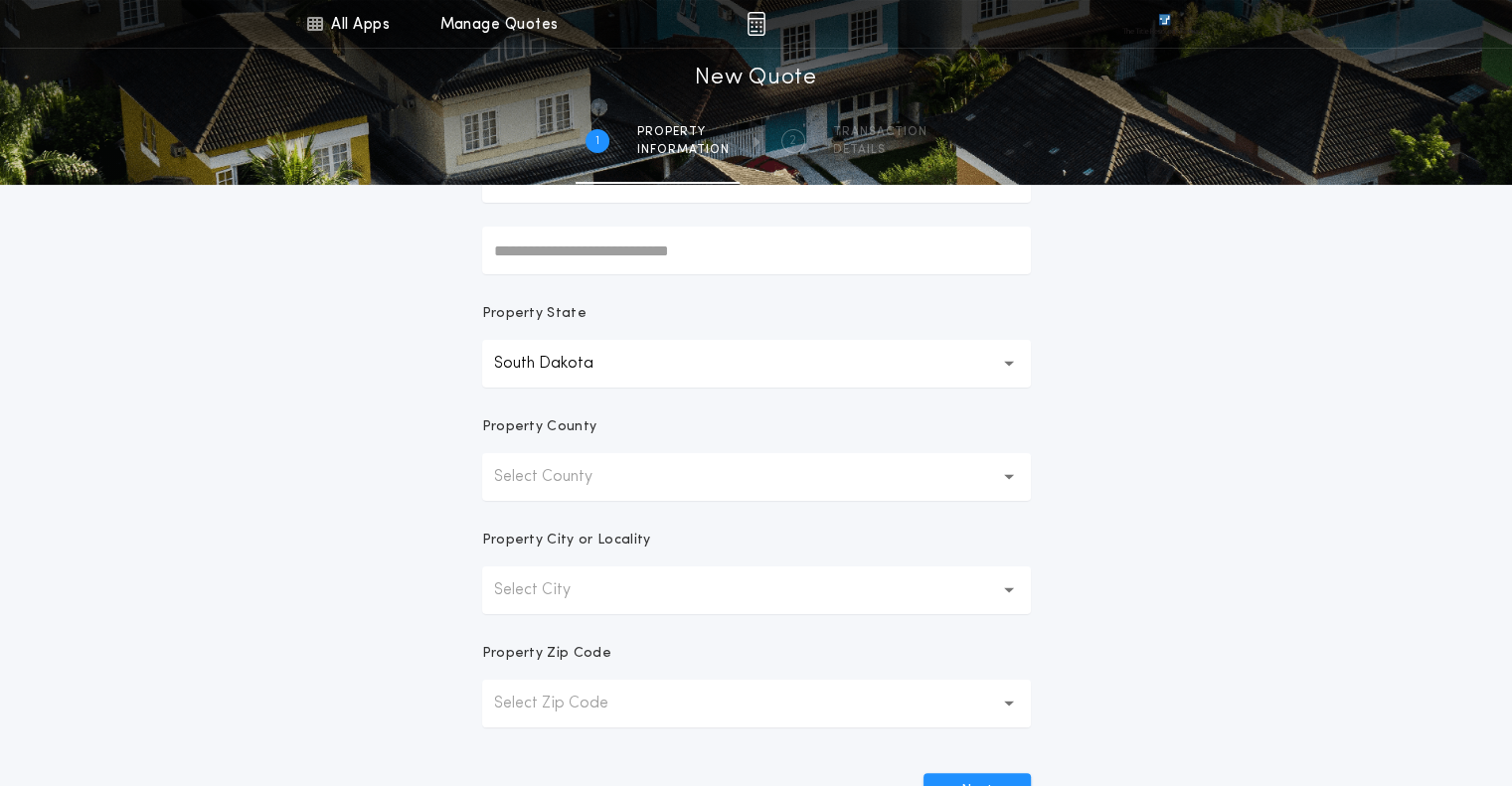 scroll, scrollTop: 250, scrollLeft: 0, axis: vertical 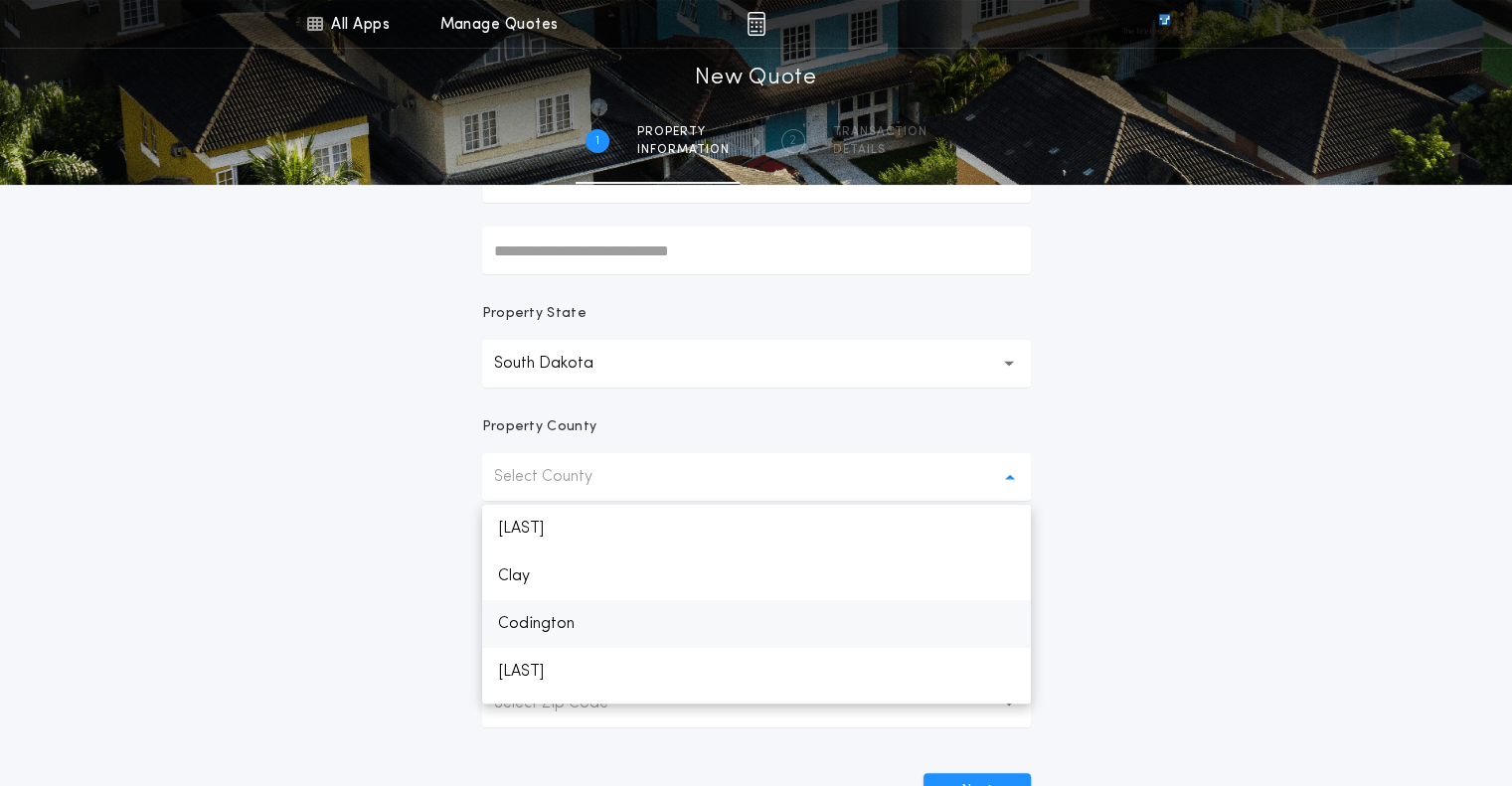 click on "Codington" at bounding box center [756, 624] 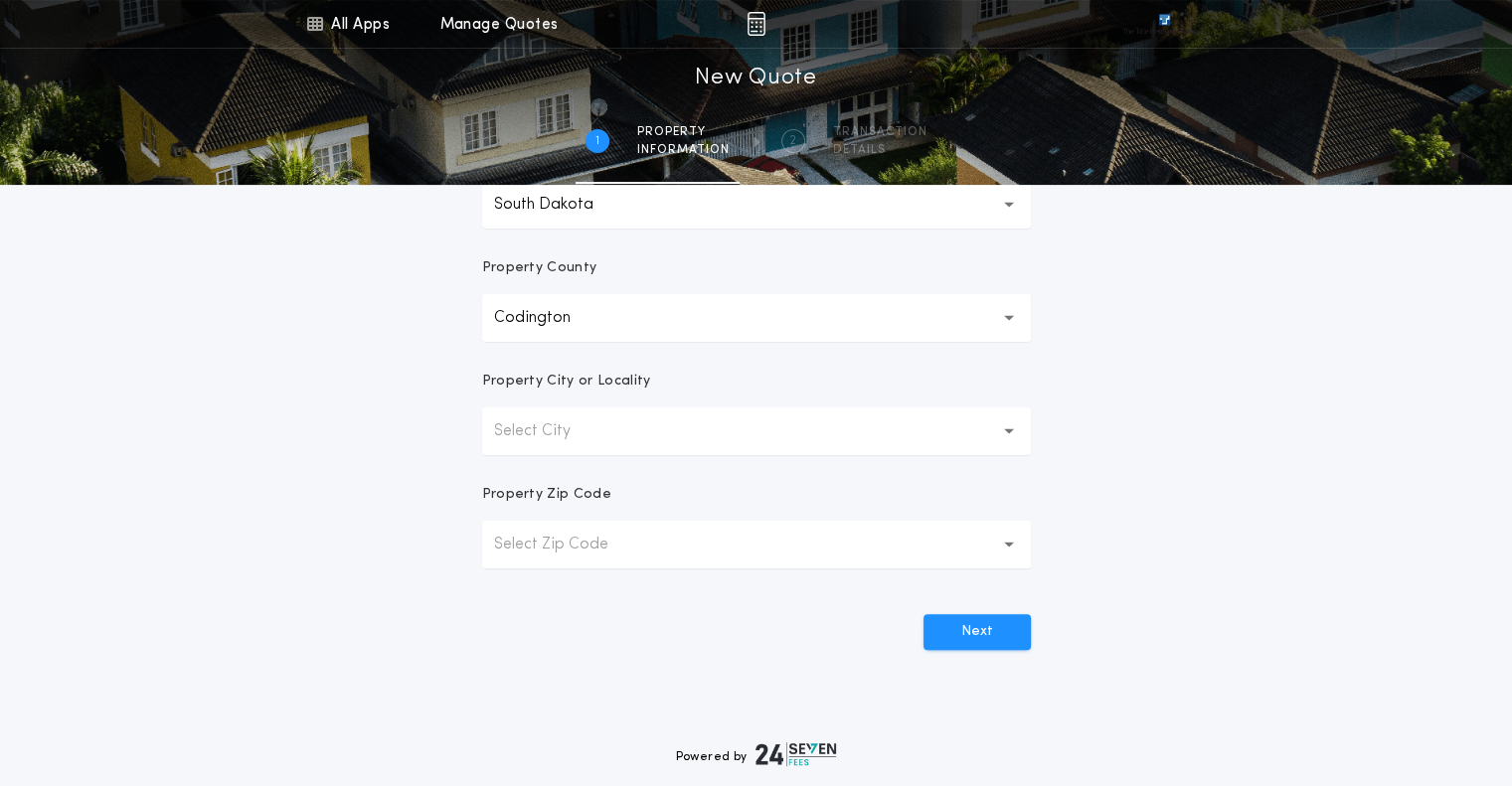 scroll, scrollTop: 409, scrollLeft: 0, axis: vertical 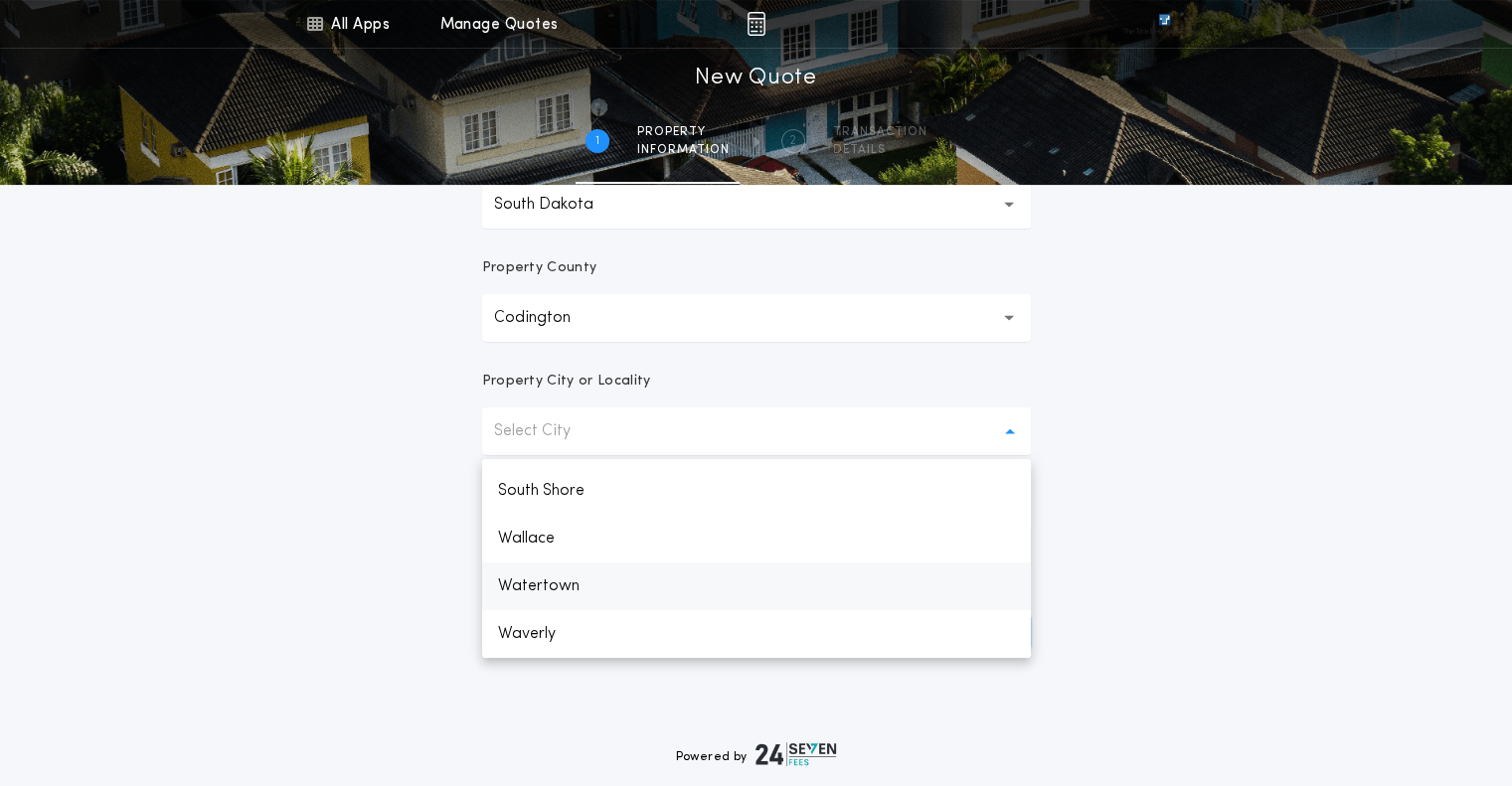 click on "Watertown" at bounding box center [756, 586] 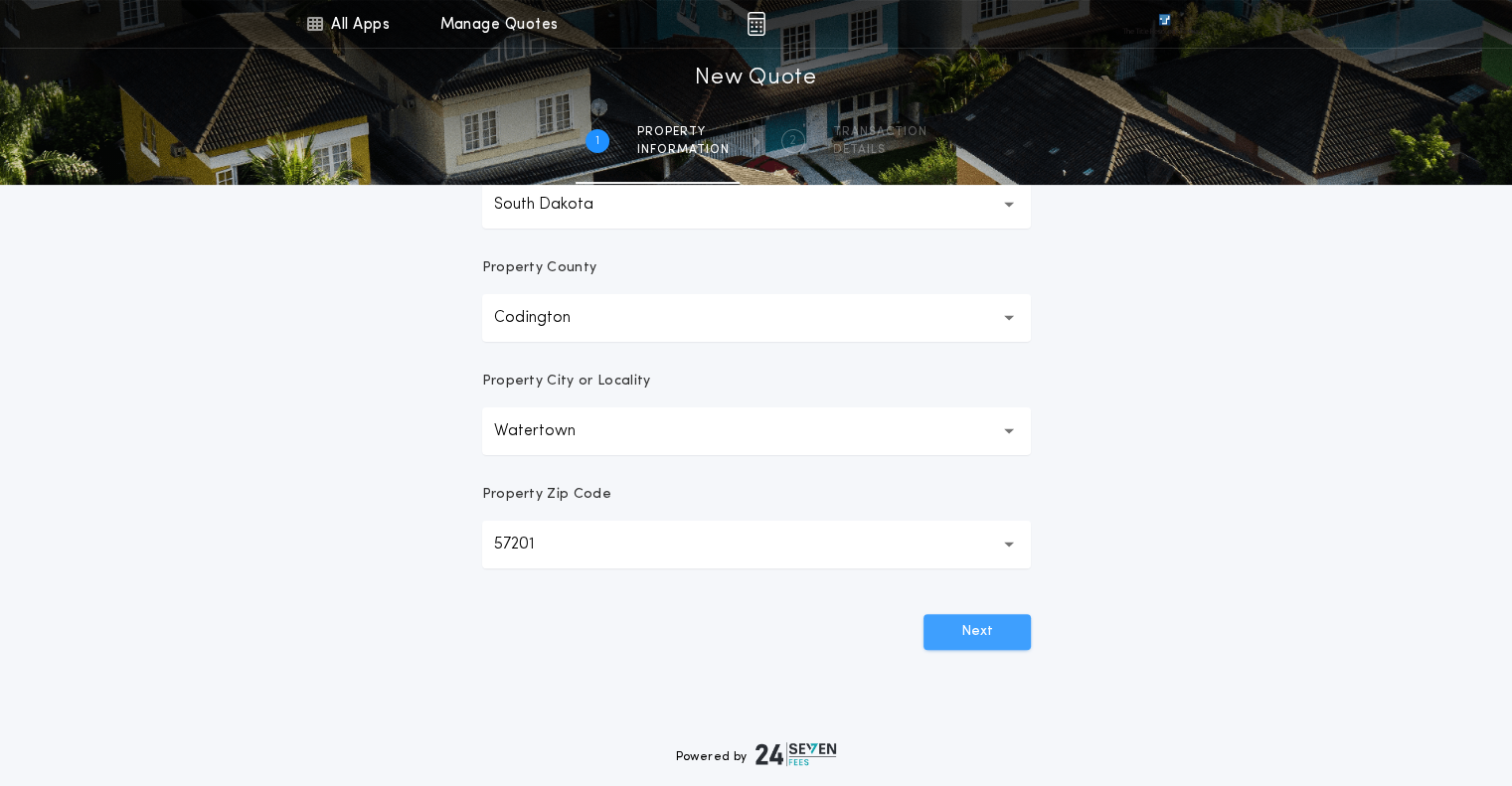 click on "Next" at bounding box center (977, 632) 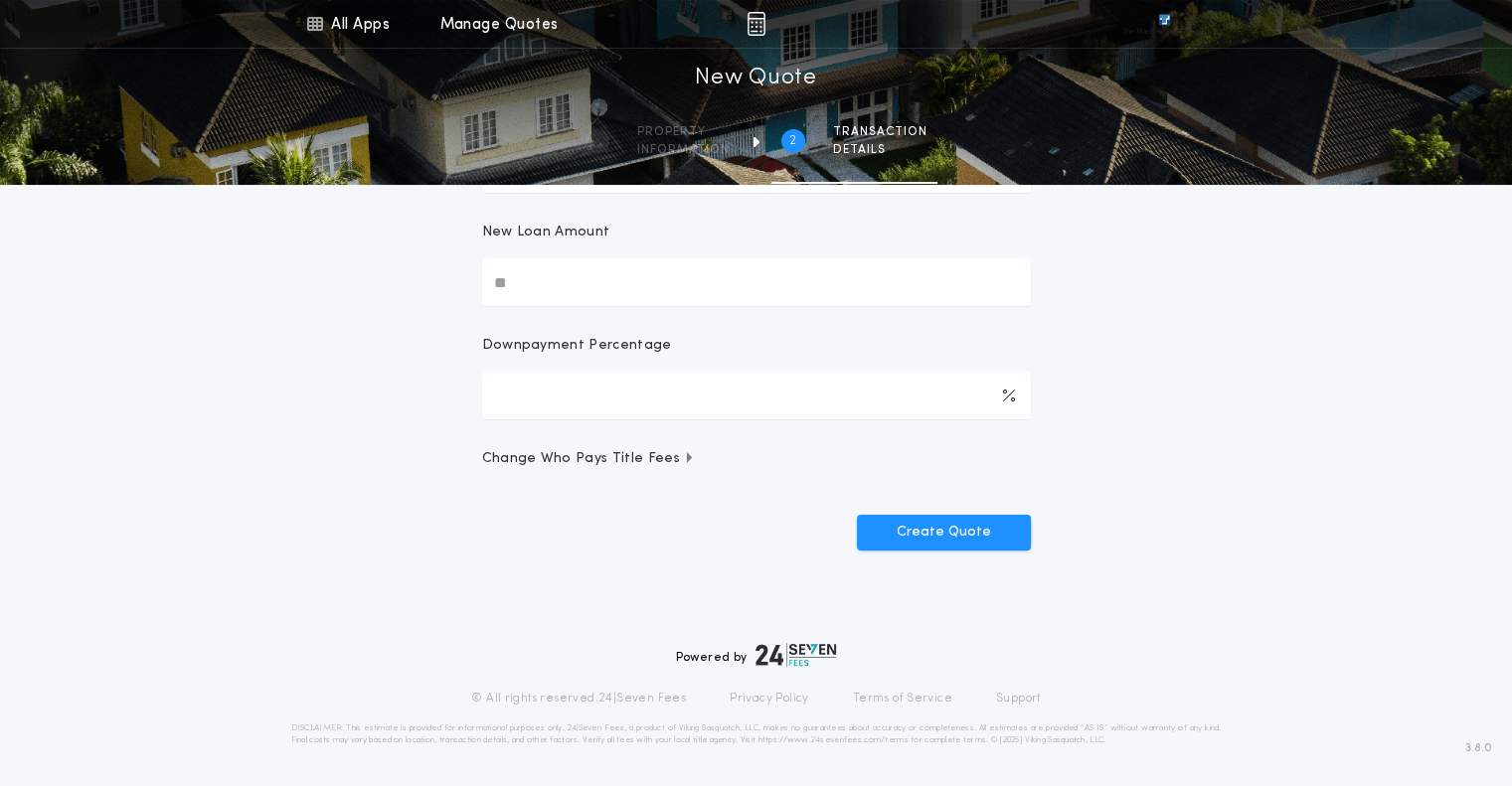scroll, scrollTop: 0, scrollLeft: 0, axis: both 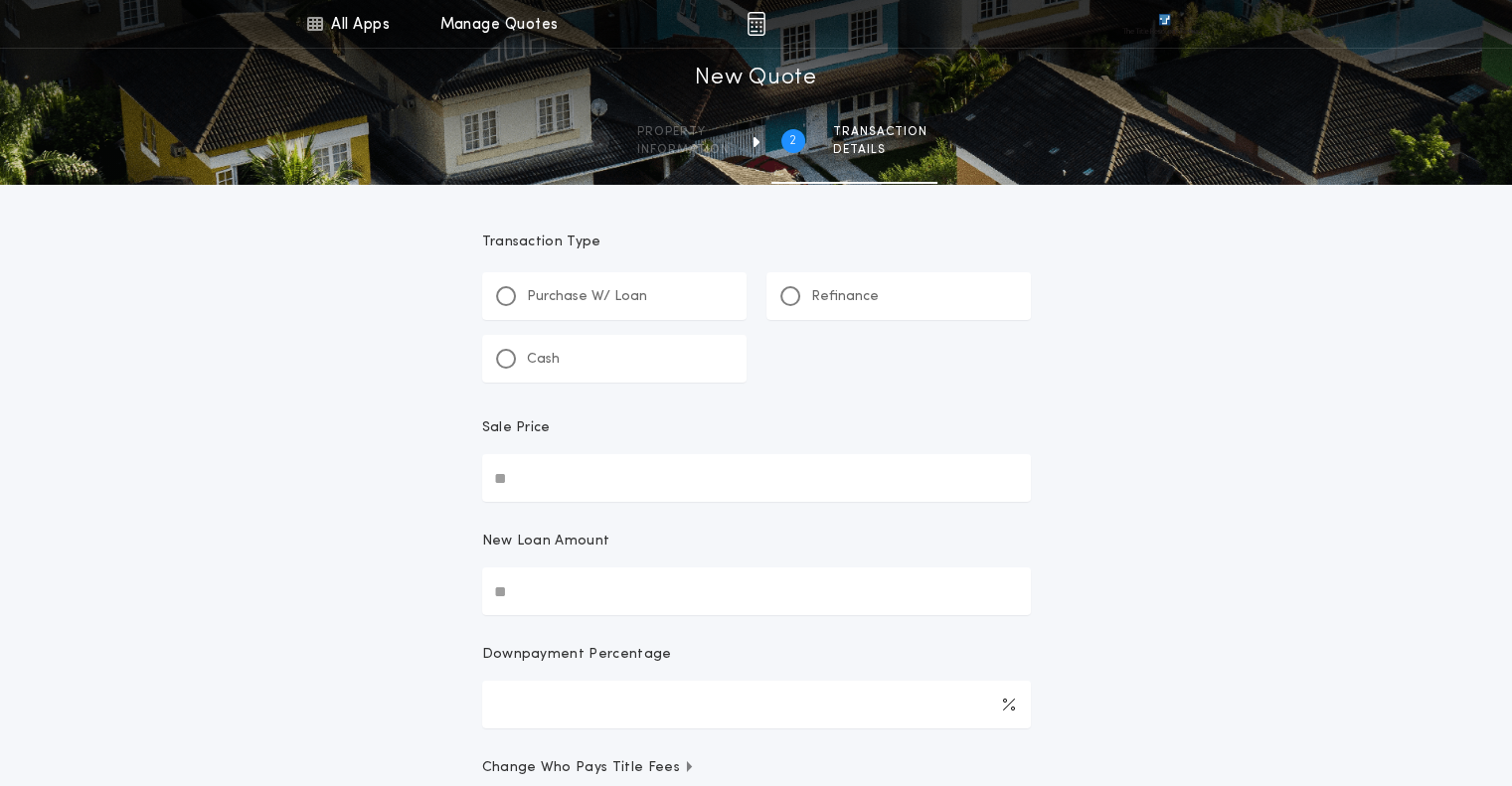 click on "Purchase W/ Loan" at bounding box center [572, 296] 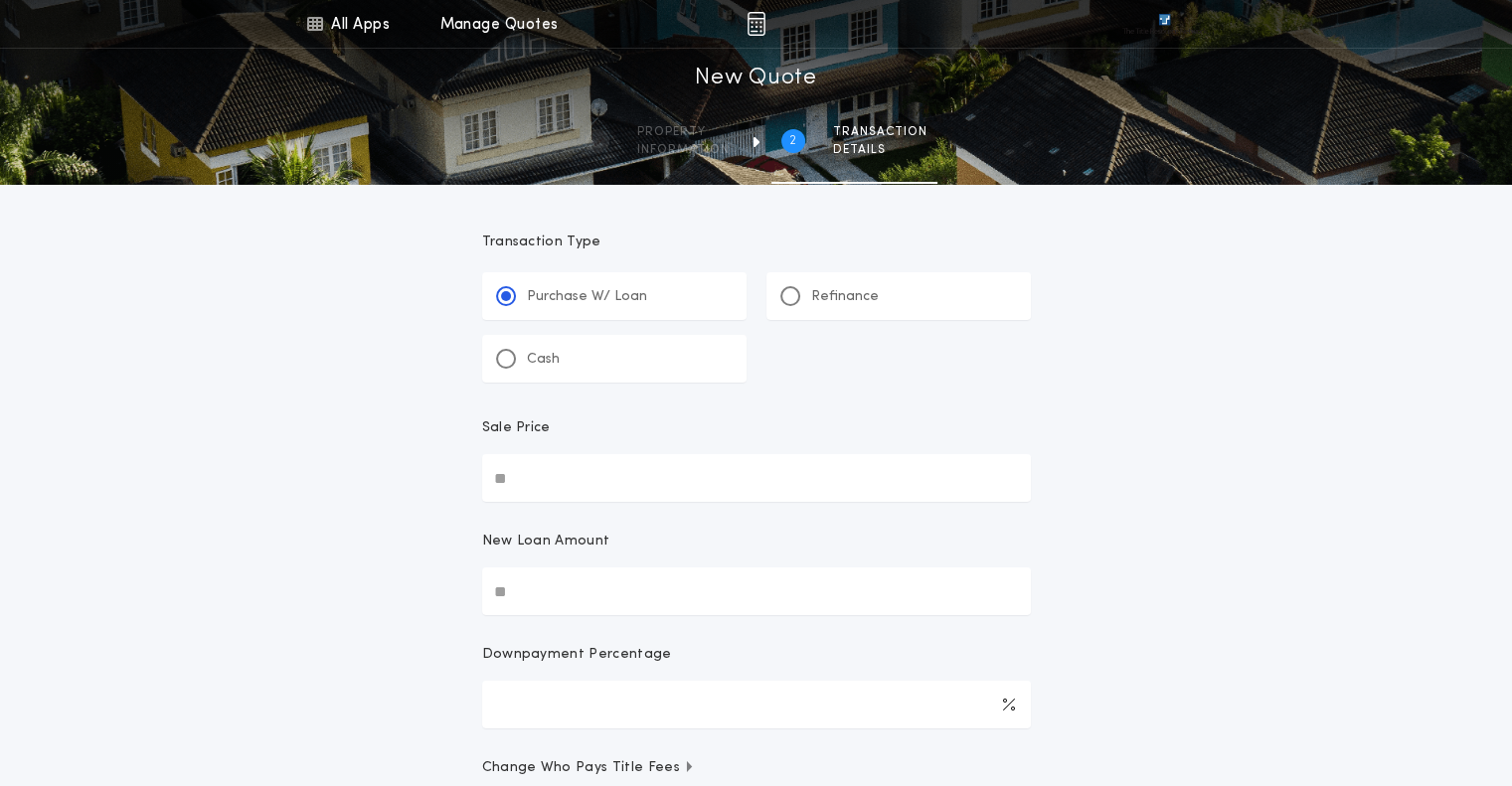click on "Sale Price" at bounding box center (756, 478) 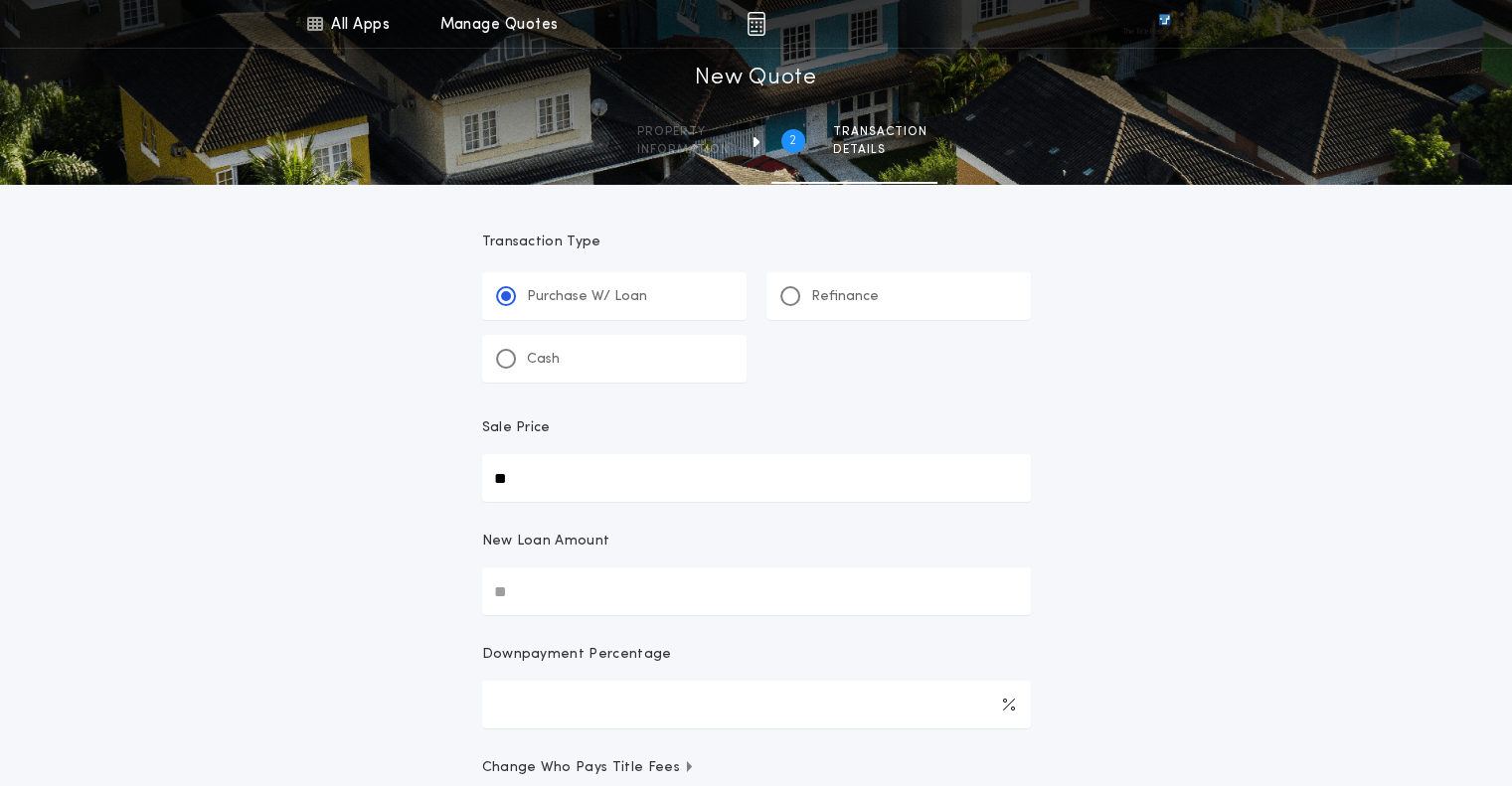 type on "**" 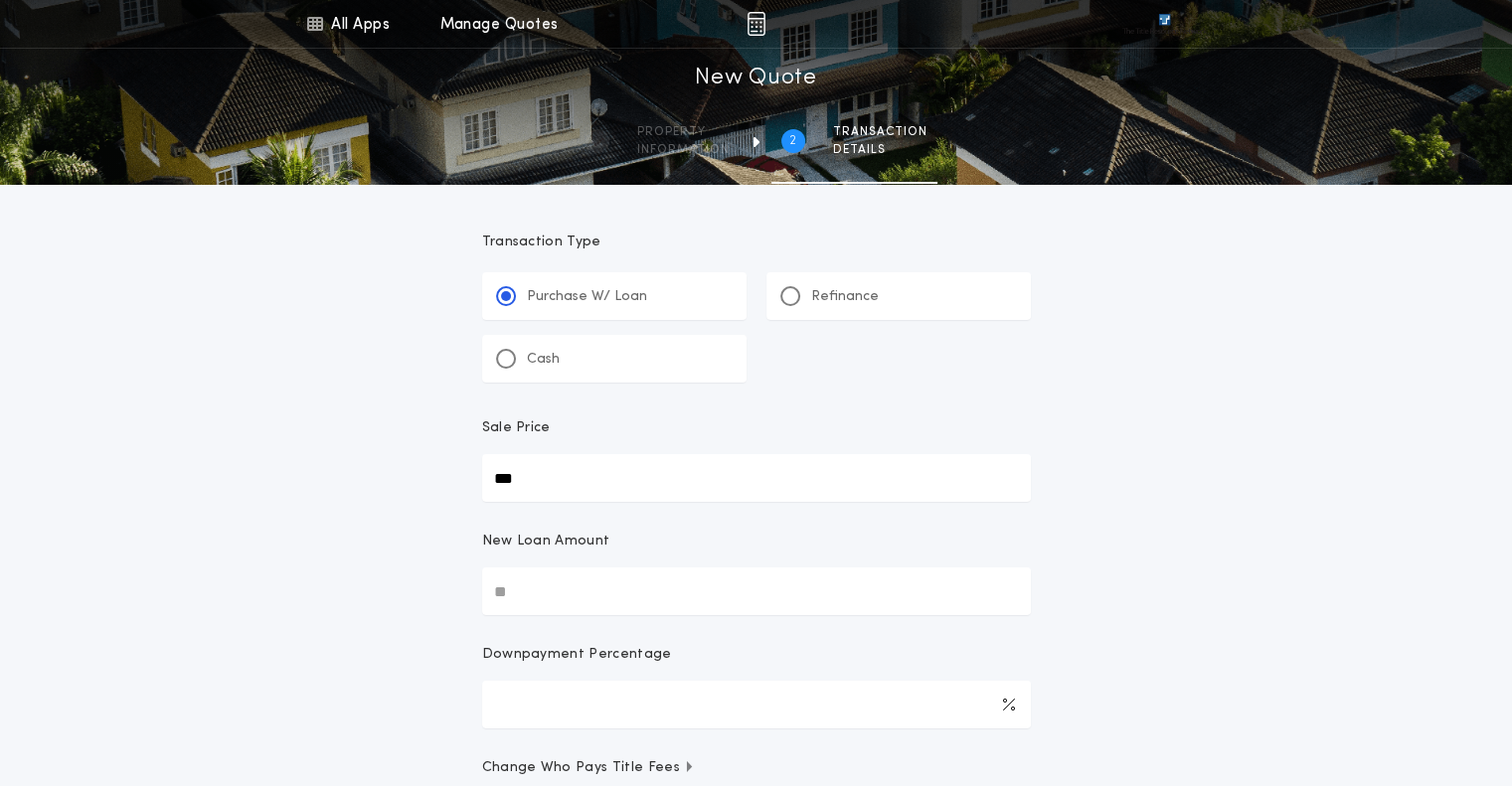 type on "***" 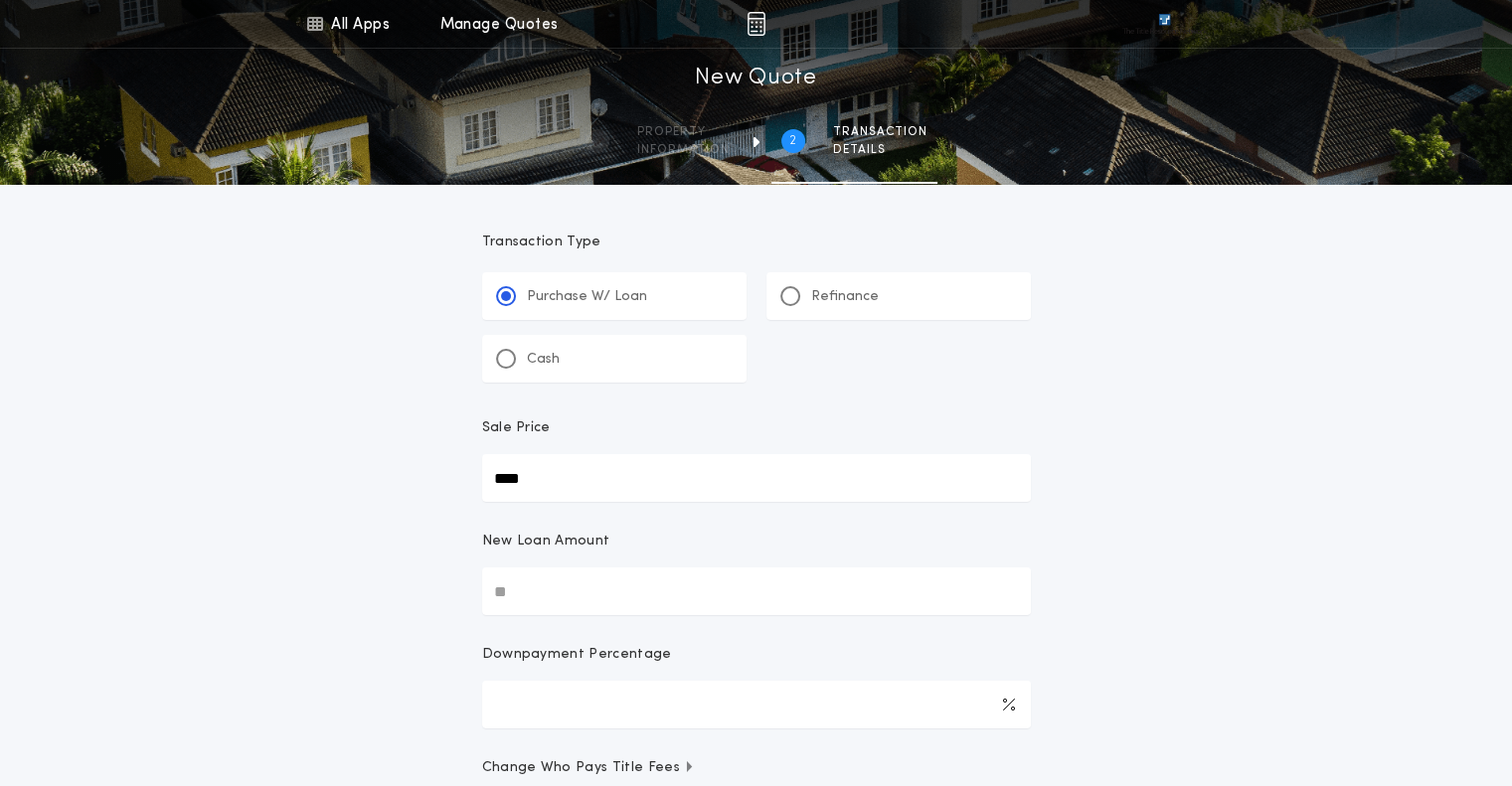 type on "****" 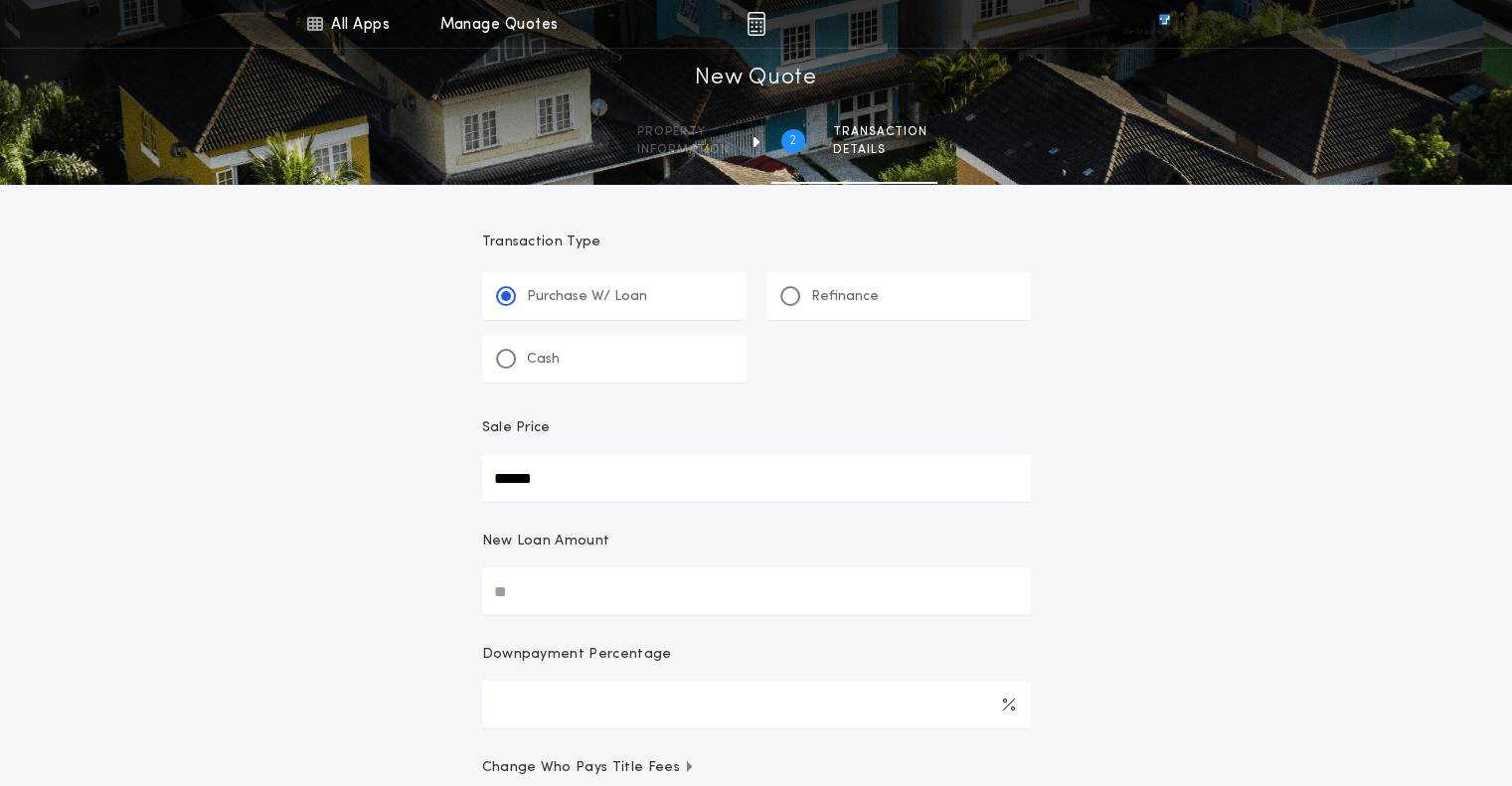 type on "******" 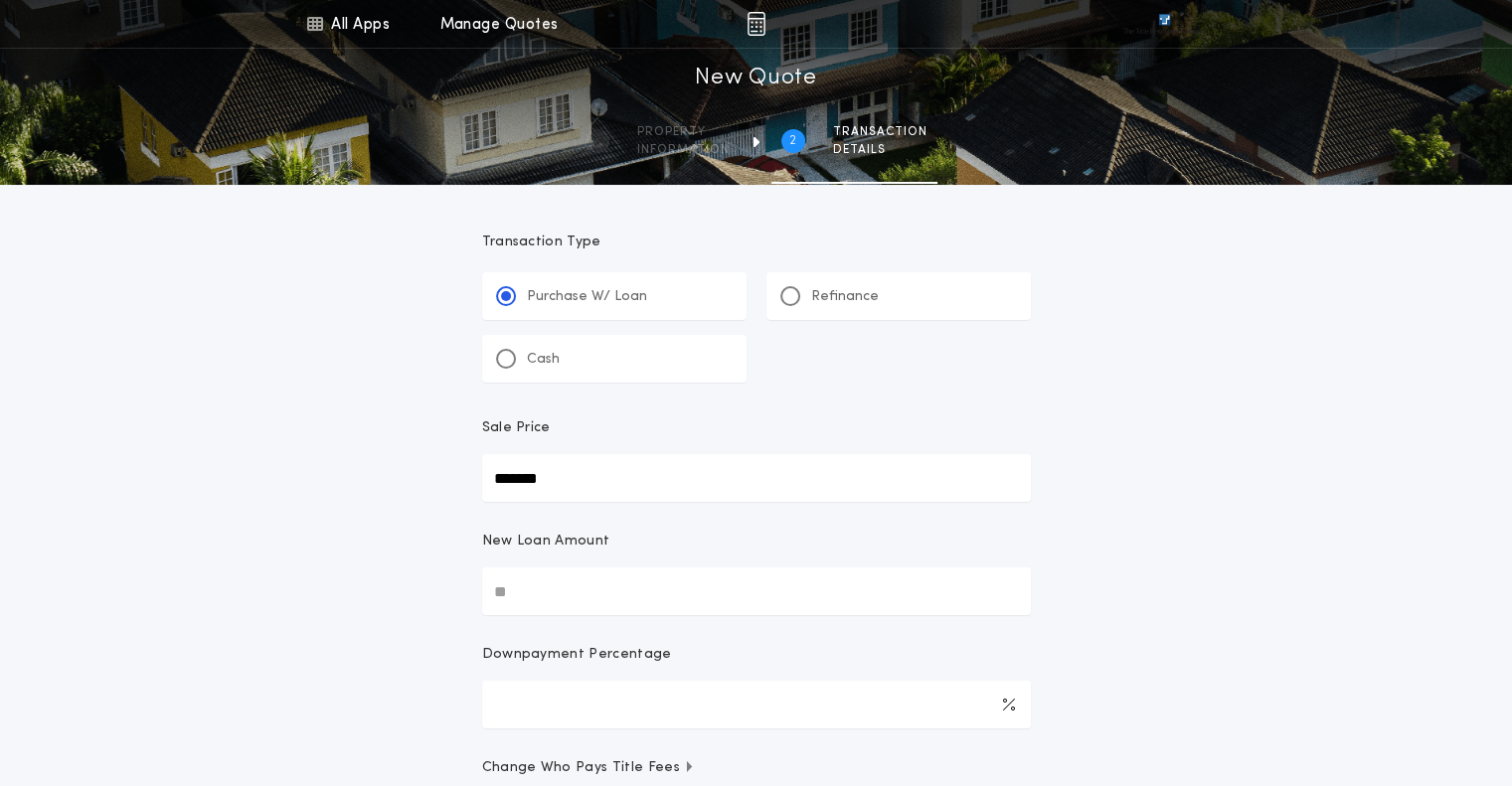 type on "*******" 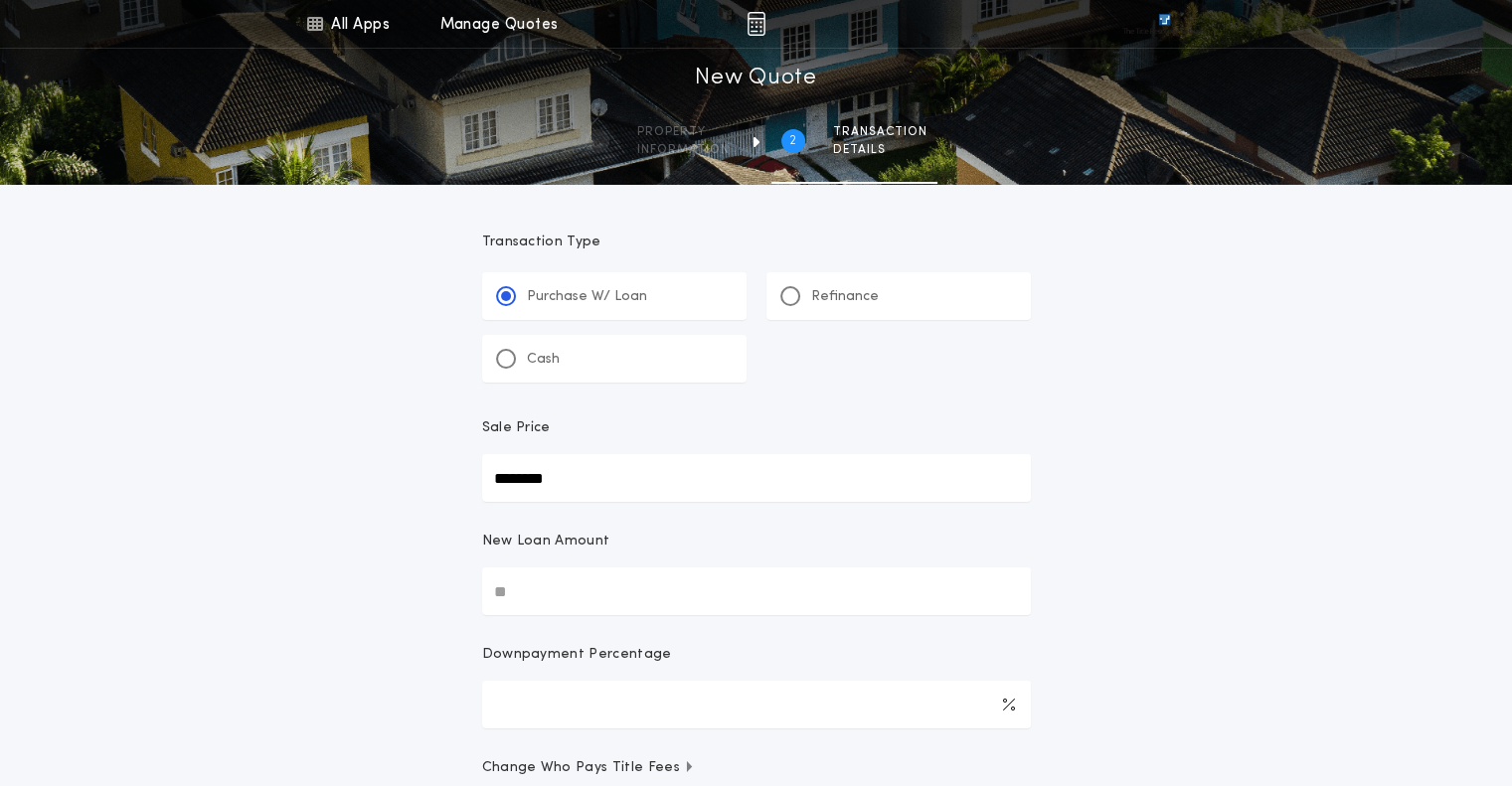 type on "********" 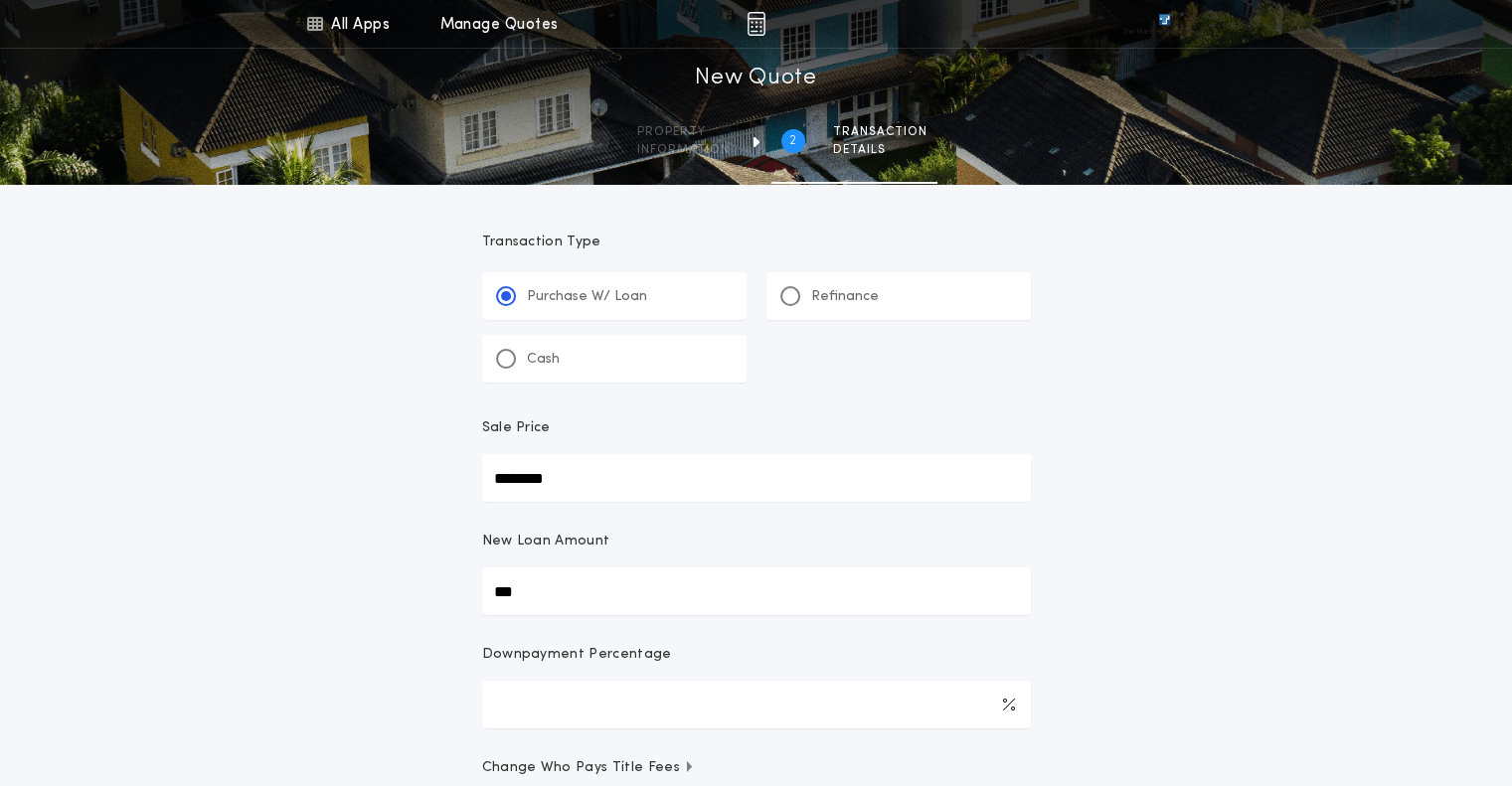 type on "****" 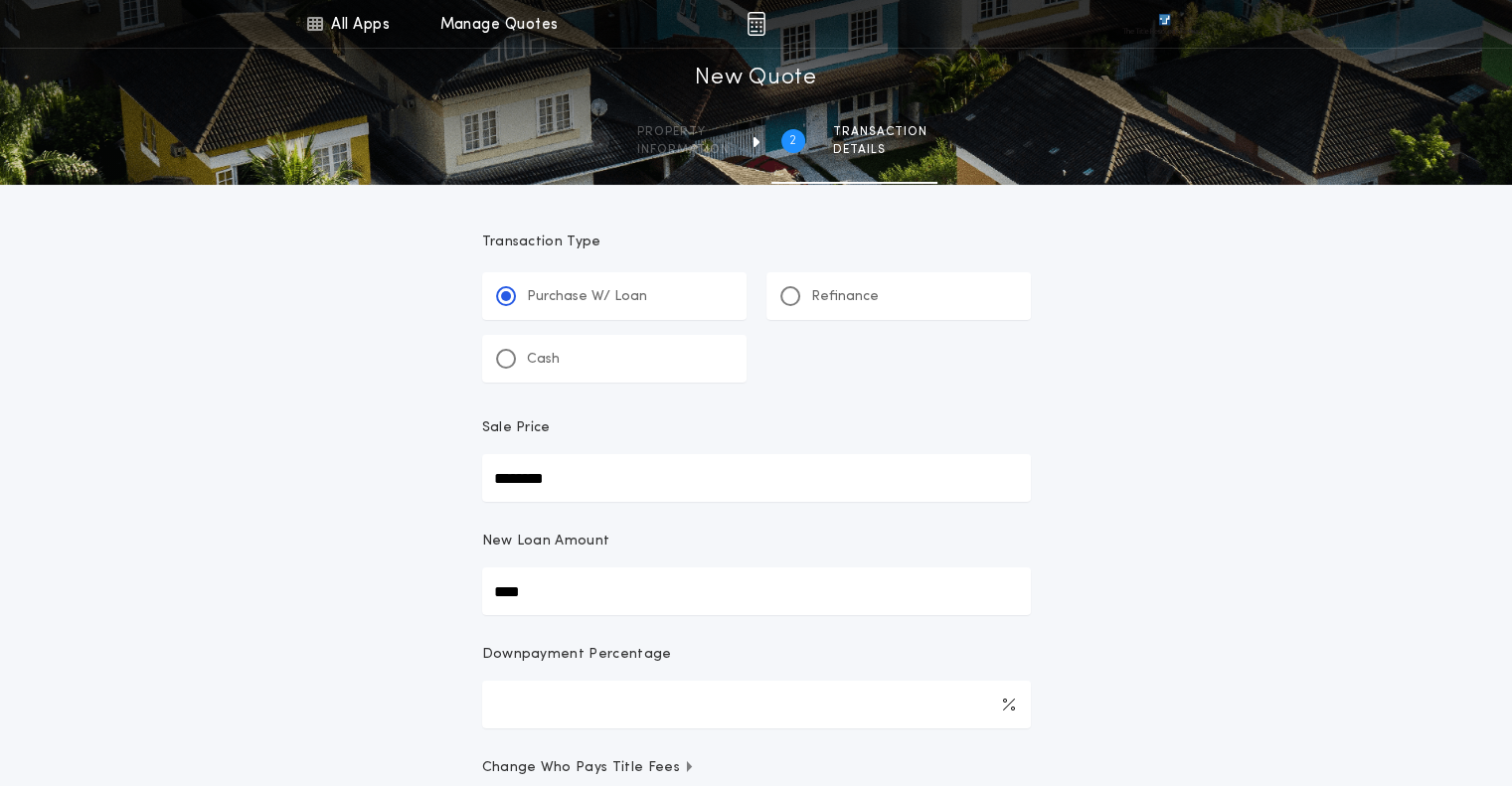 type on "******" 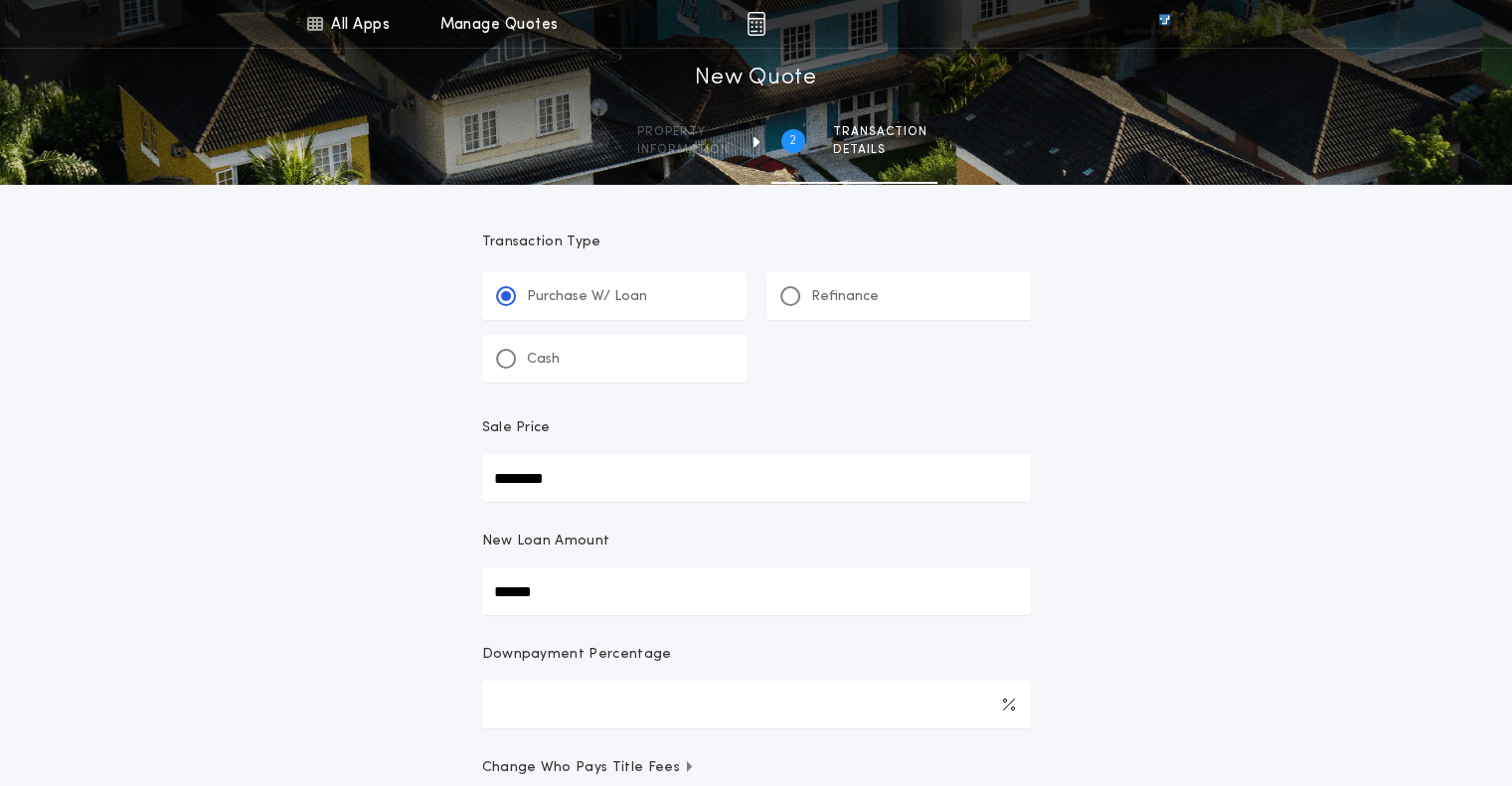 type on "*******" 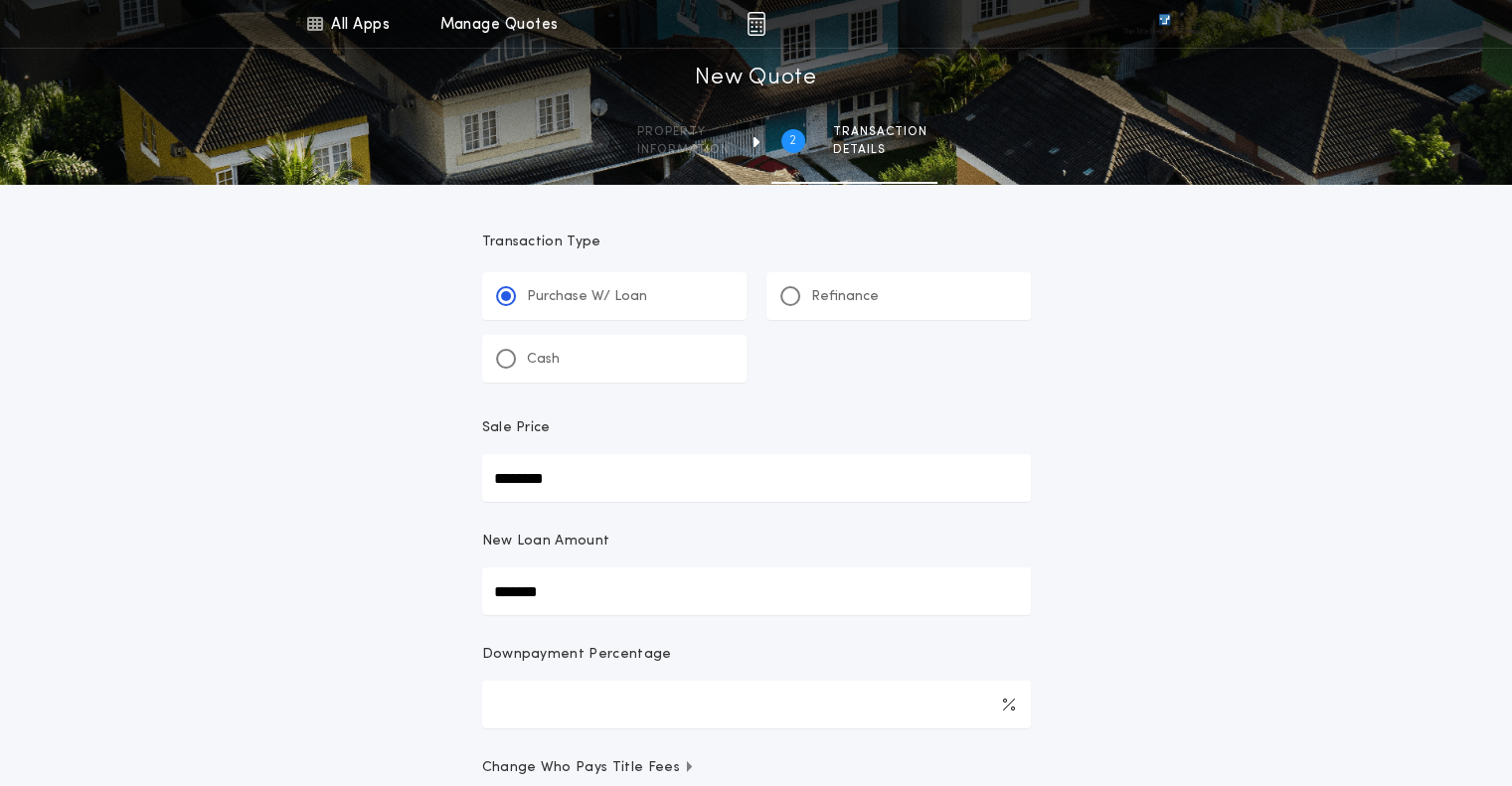 type on "********" 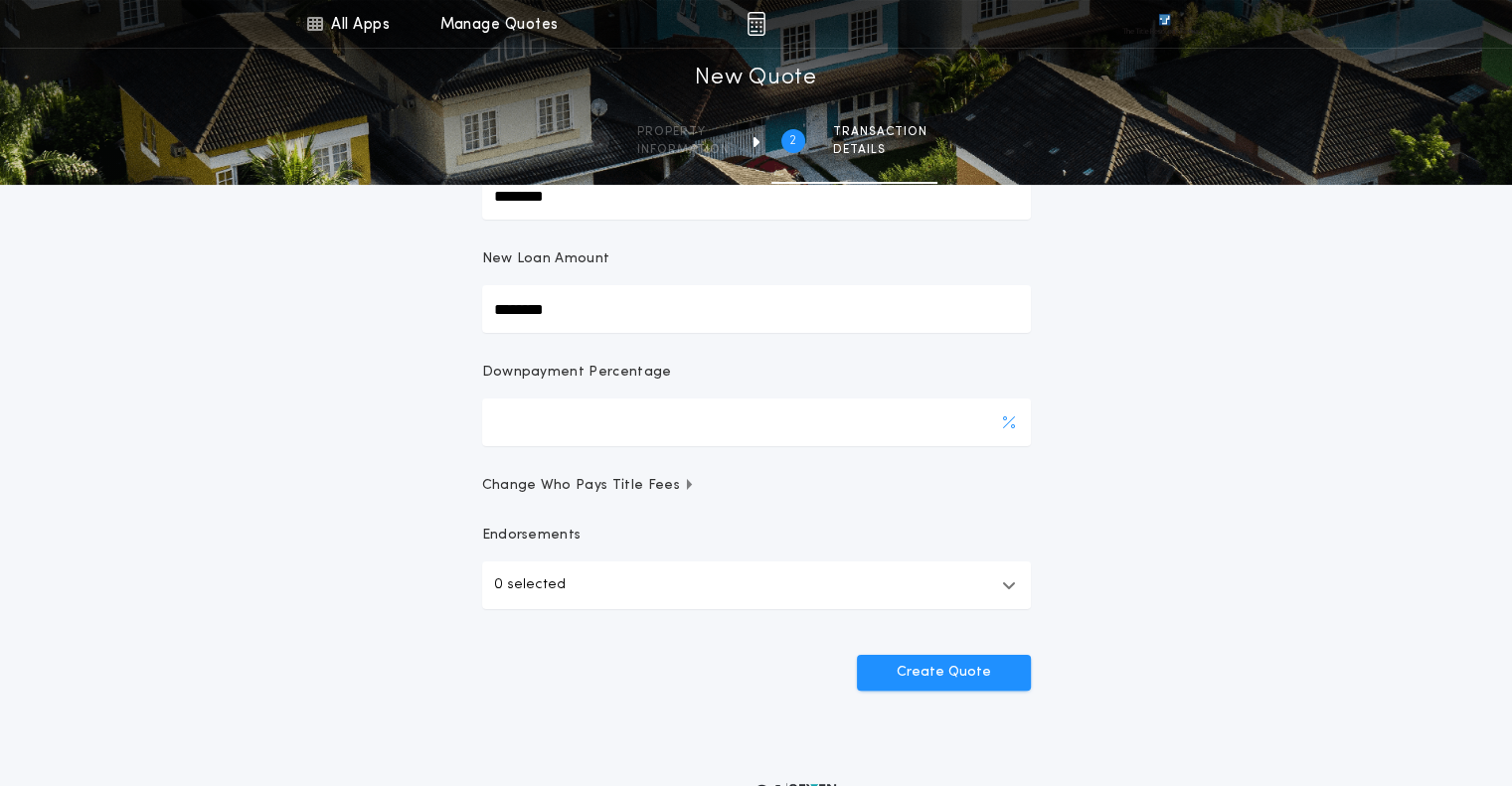 scroll, scrollTop: 284, scrollLeft: 0, axis: vertical 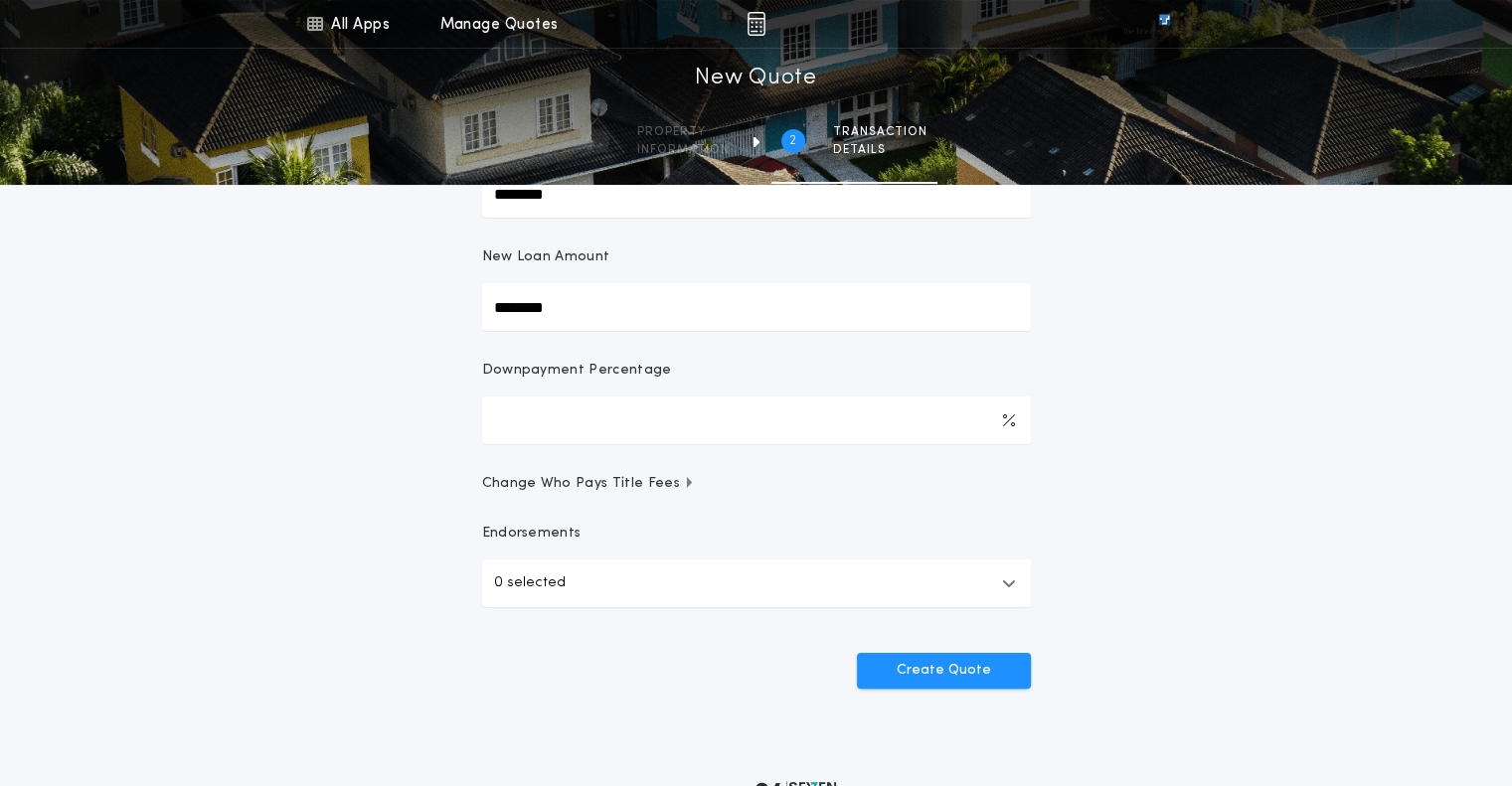 type on "********" 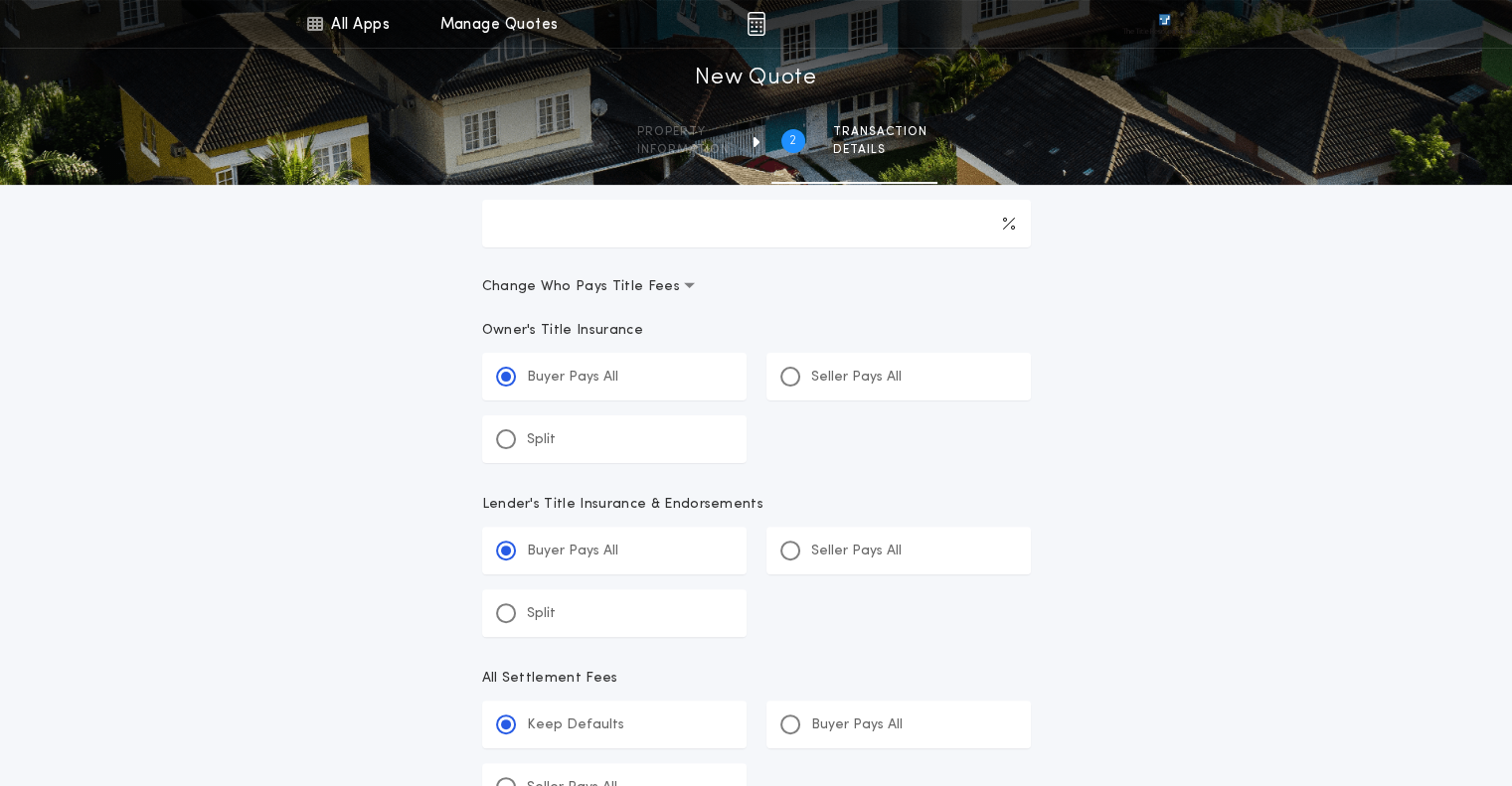 scroll, scrollTop: 489, scrollLeft: 0, axis: vertical 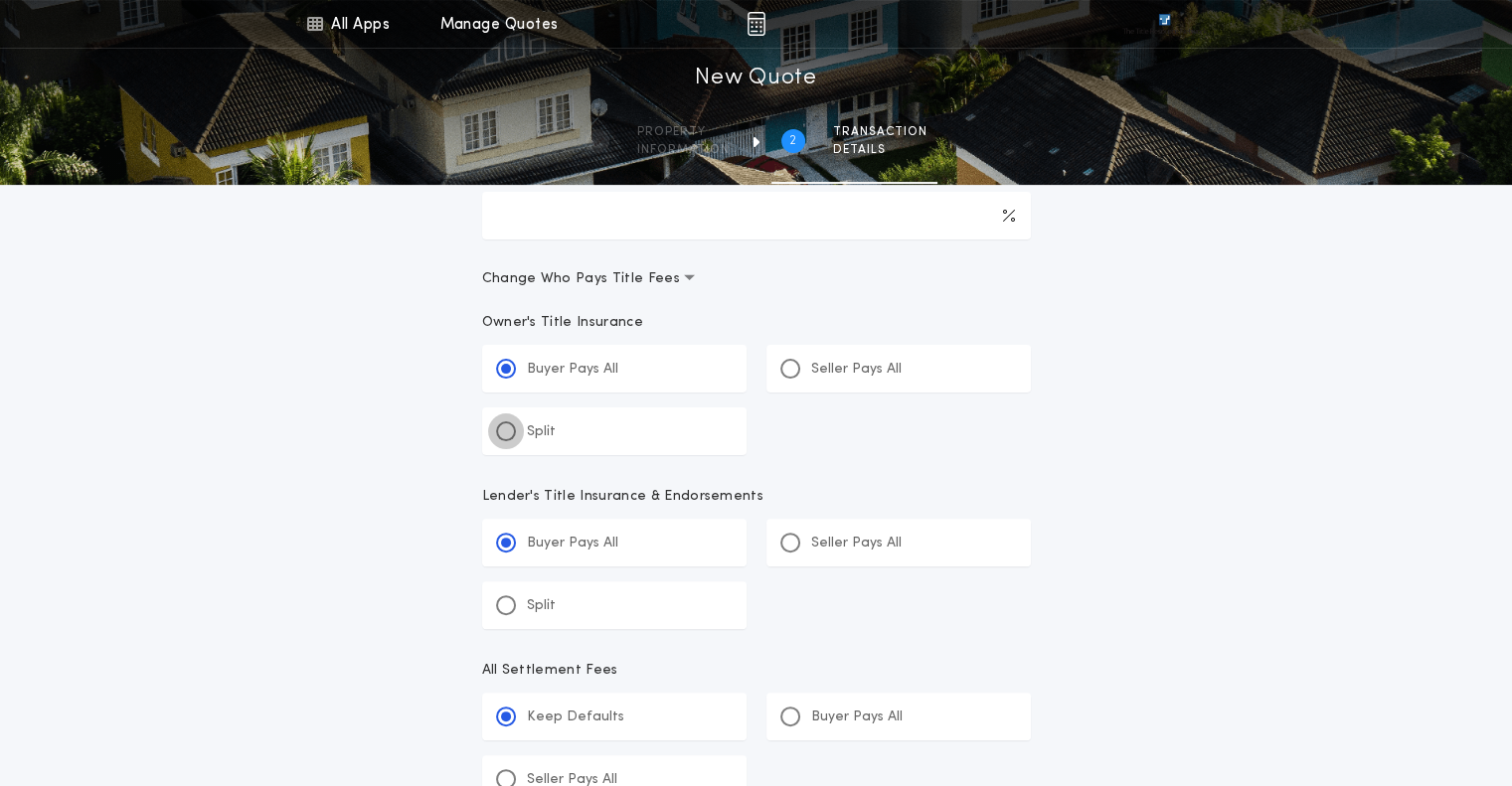 click at bounding box center (506, 431) 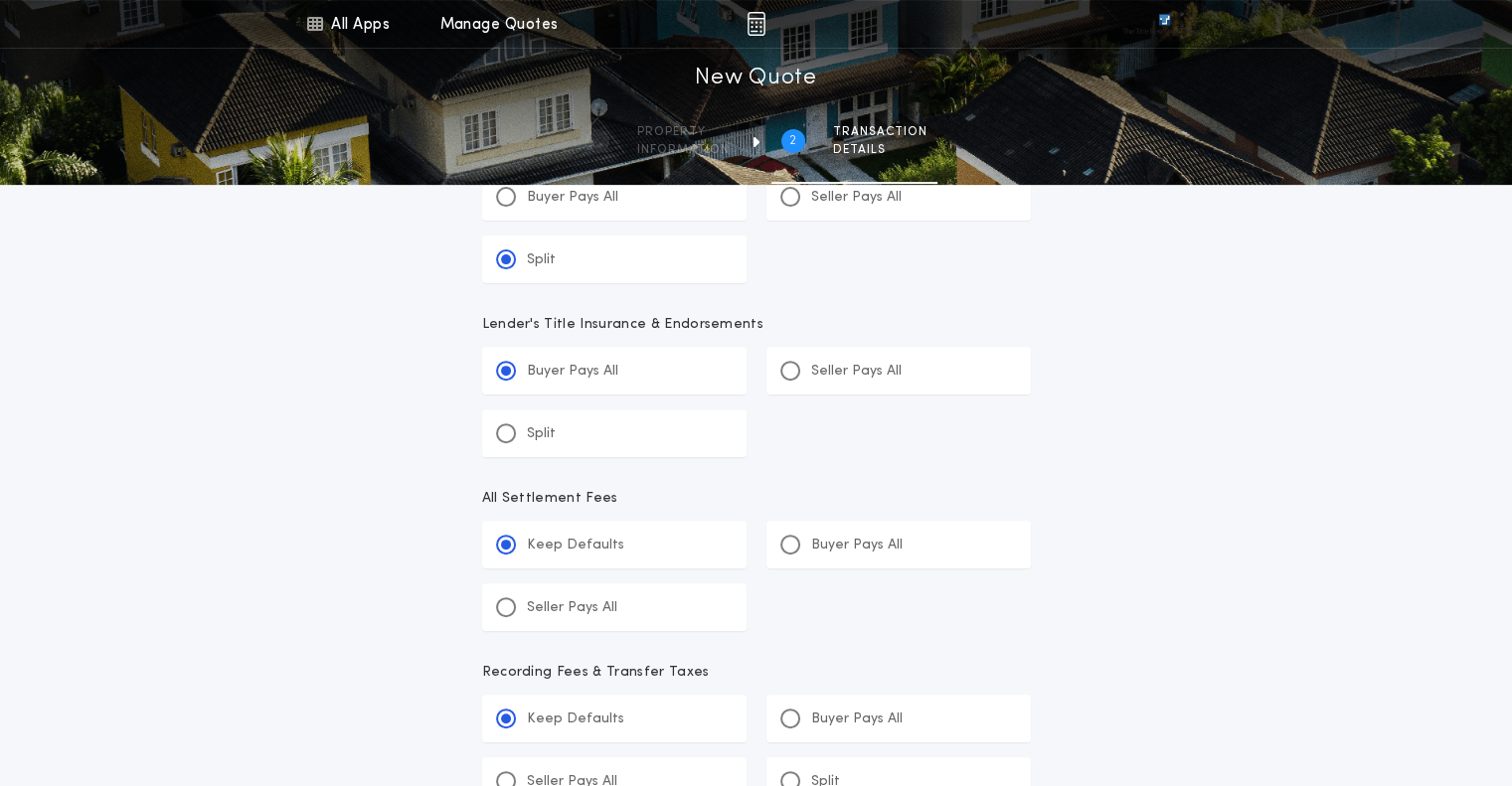 scroll, scrollTop: 660, scrollLeft: 0, axis: vertical 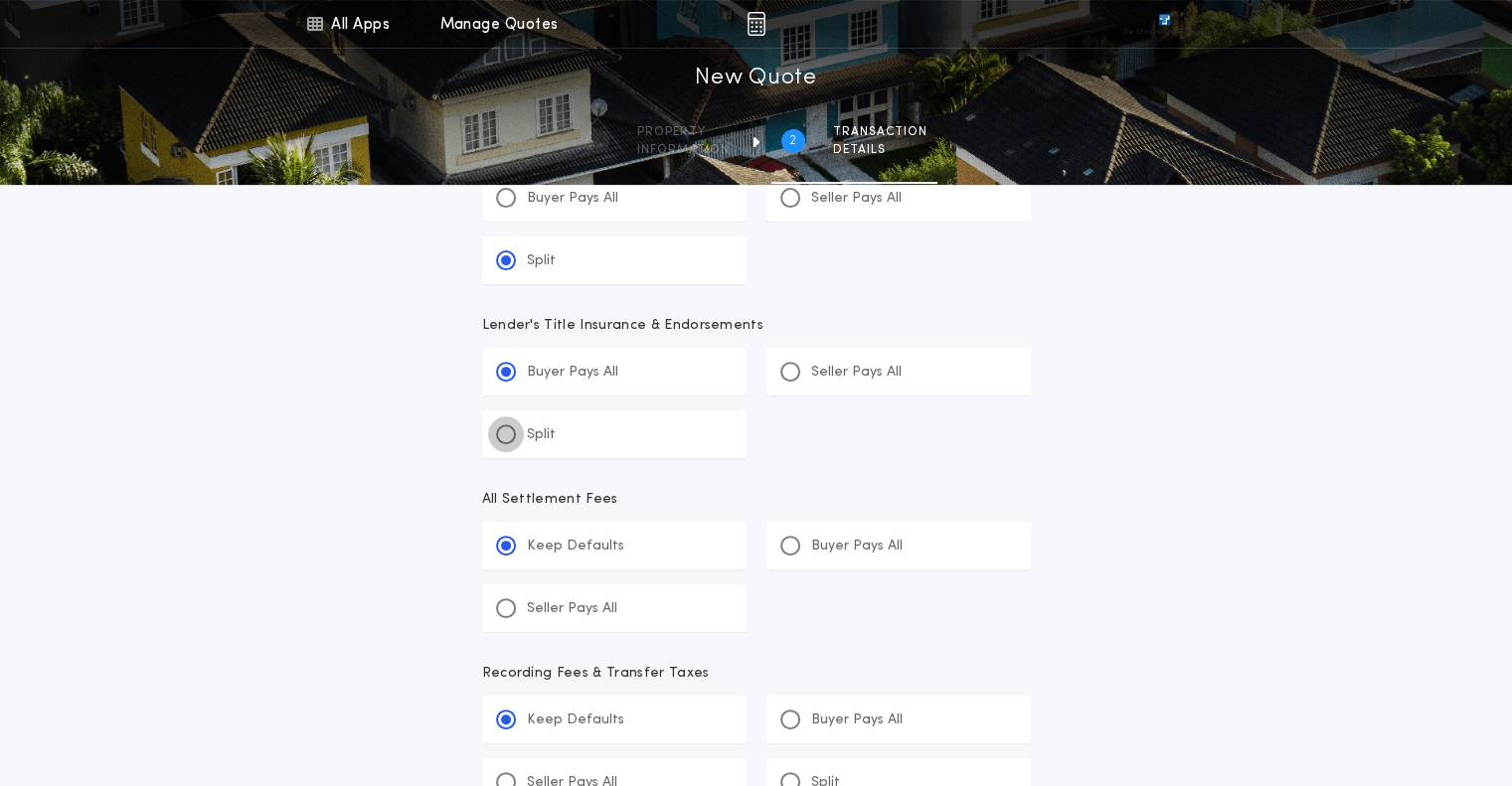 click at bounding box center (506, 434) 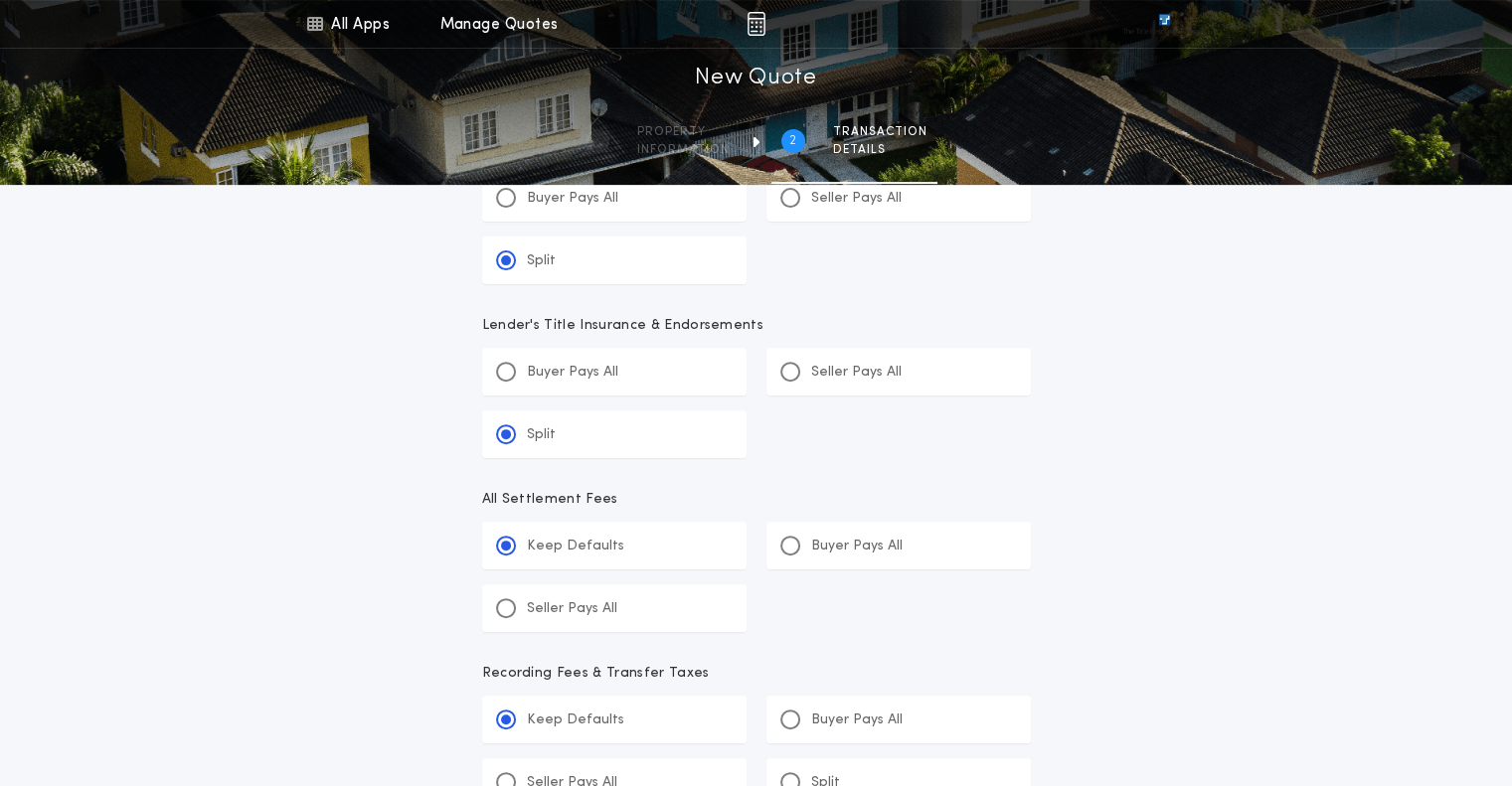 click on "**********" at bounding box center [756, 212] 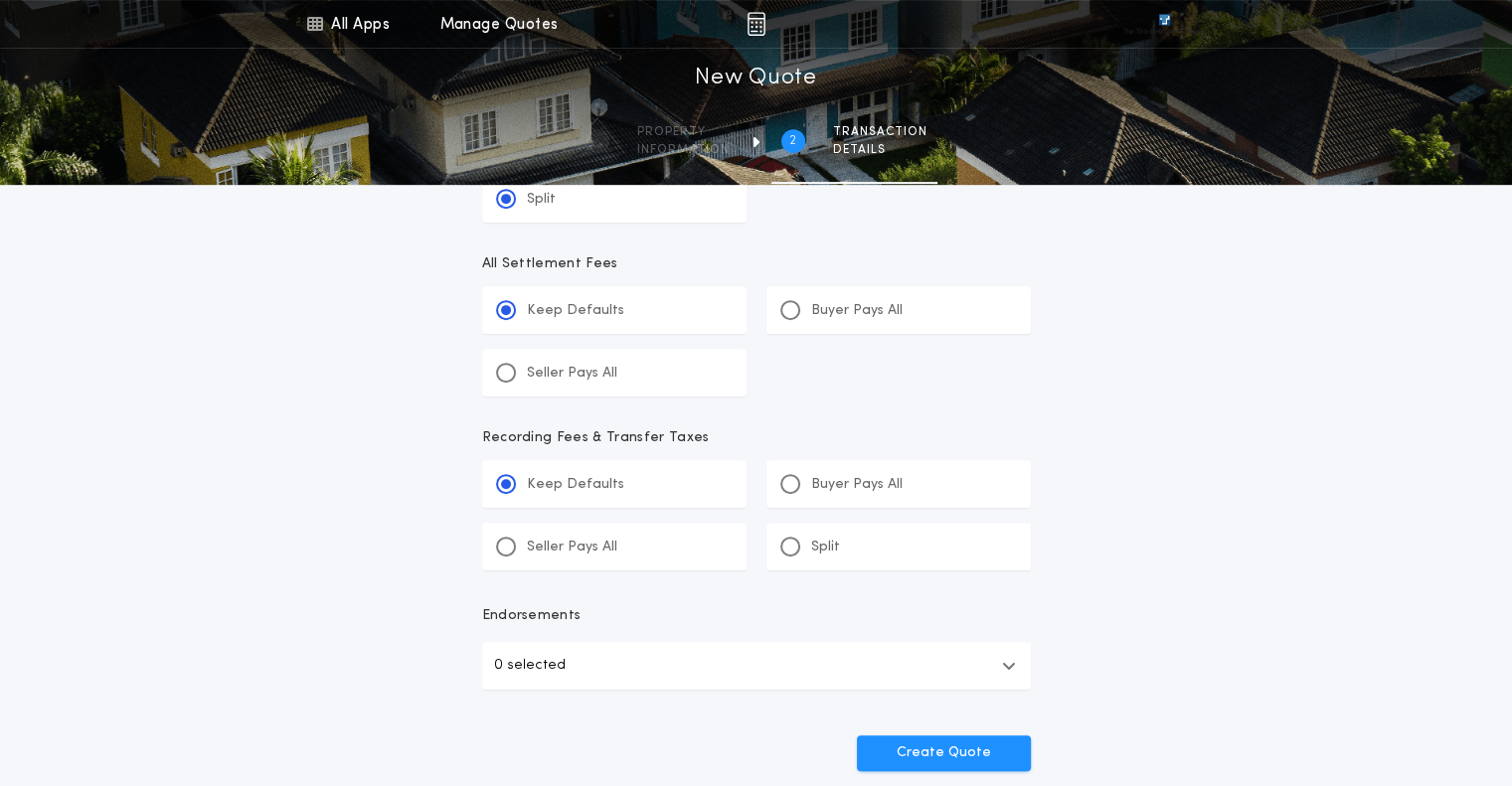 scroll, scrollTop: 901, scrollLeft: 0, axis: vertical 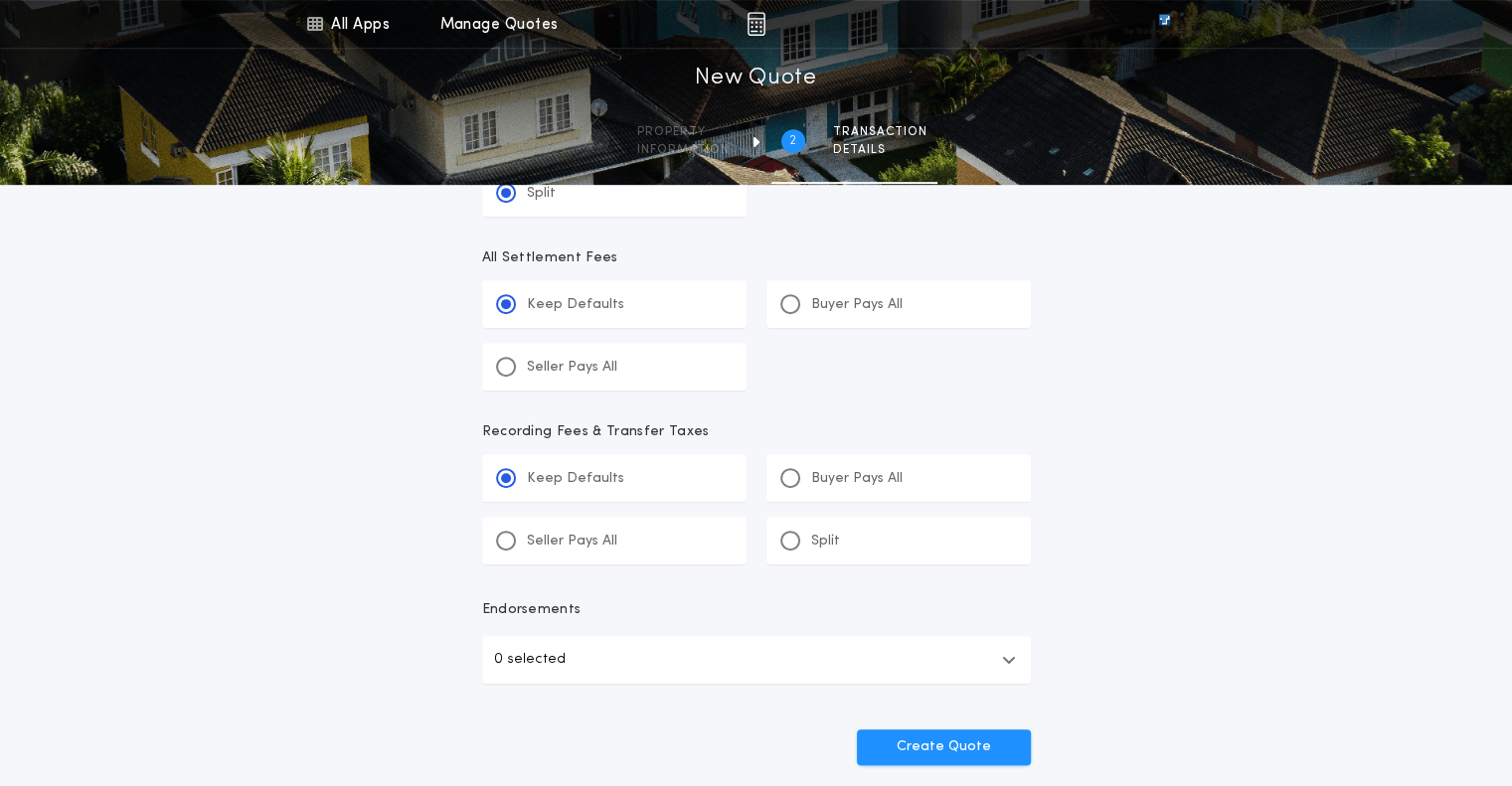 click at bounding box center (1009, 660) 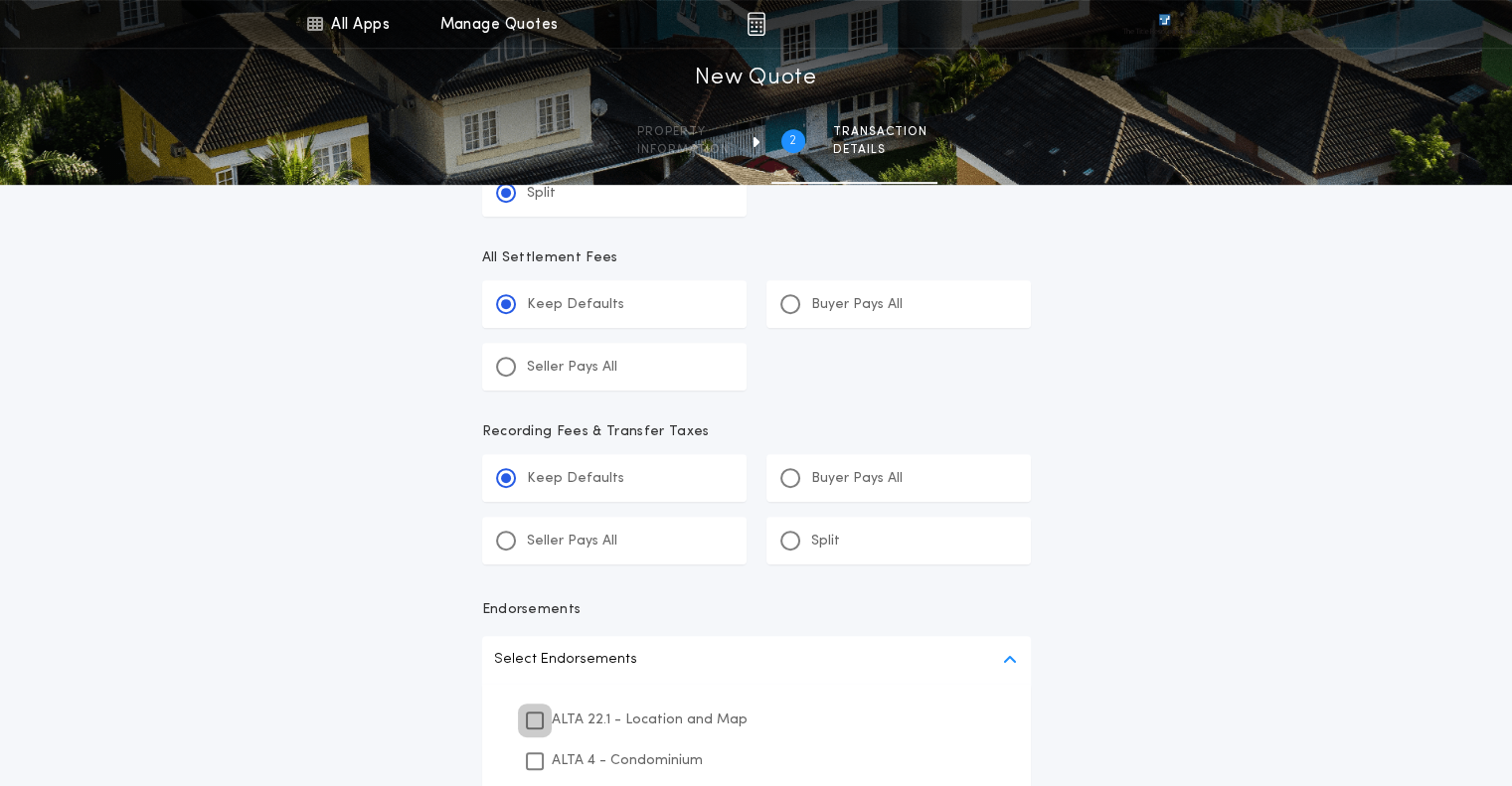 click at bounding box center [535, 720] 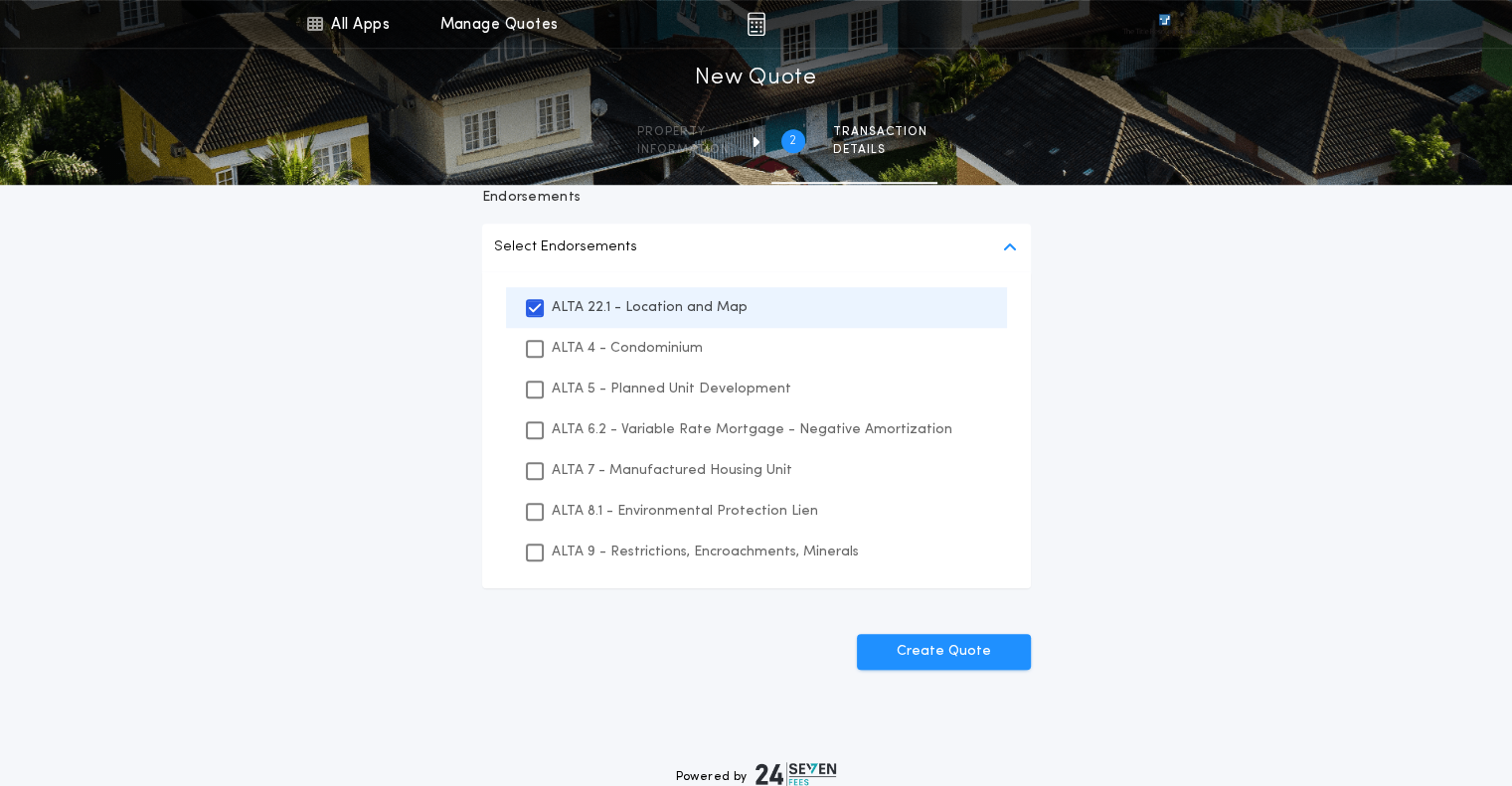 scroll, scrollTop: 1315, scrollLeft: 0, axis: vertical 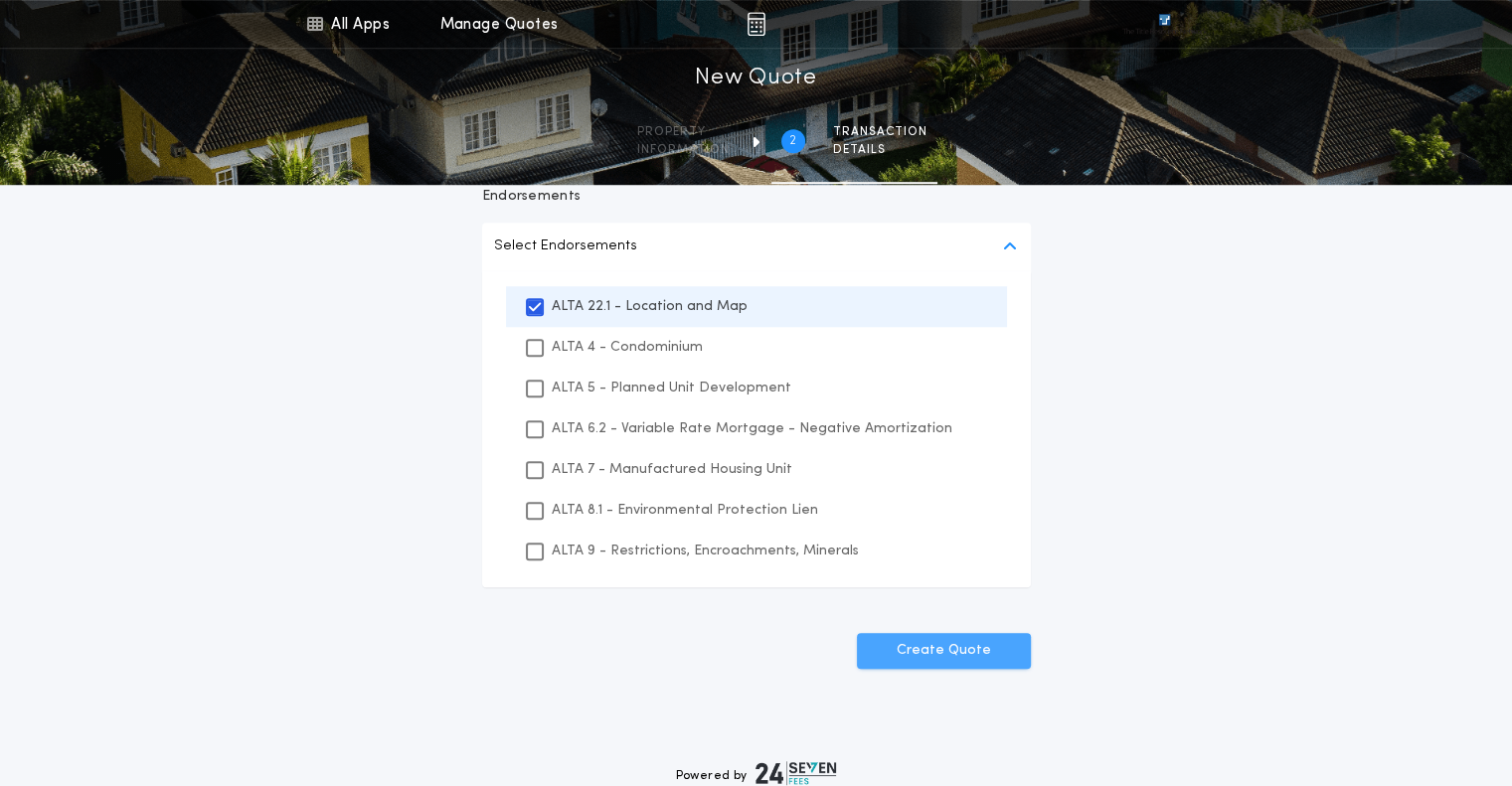 click on "Create Quote" at bounding box center (943, 651) 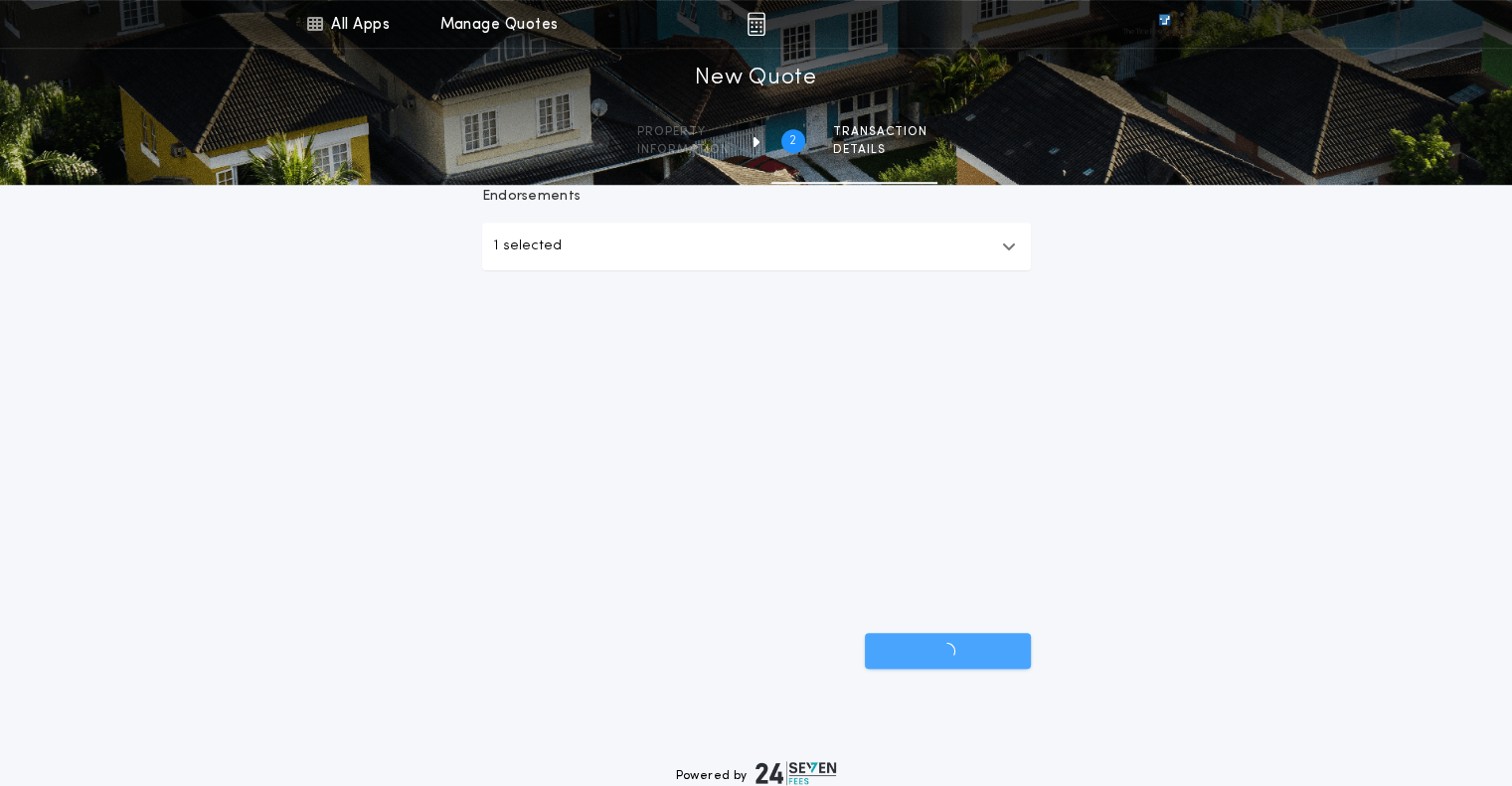 scroll, scrollTop: 1116, scrollLeft: 0, axis: vertical 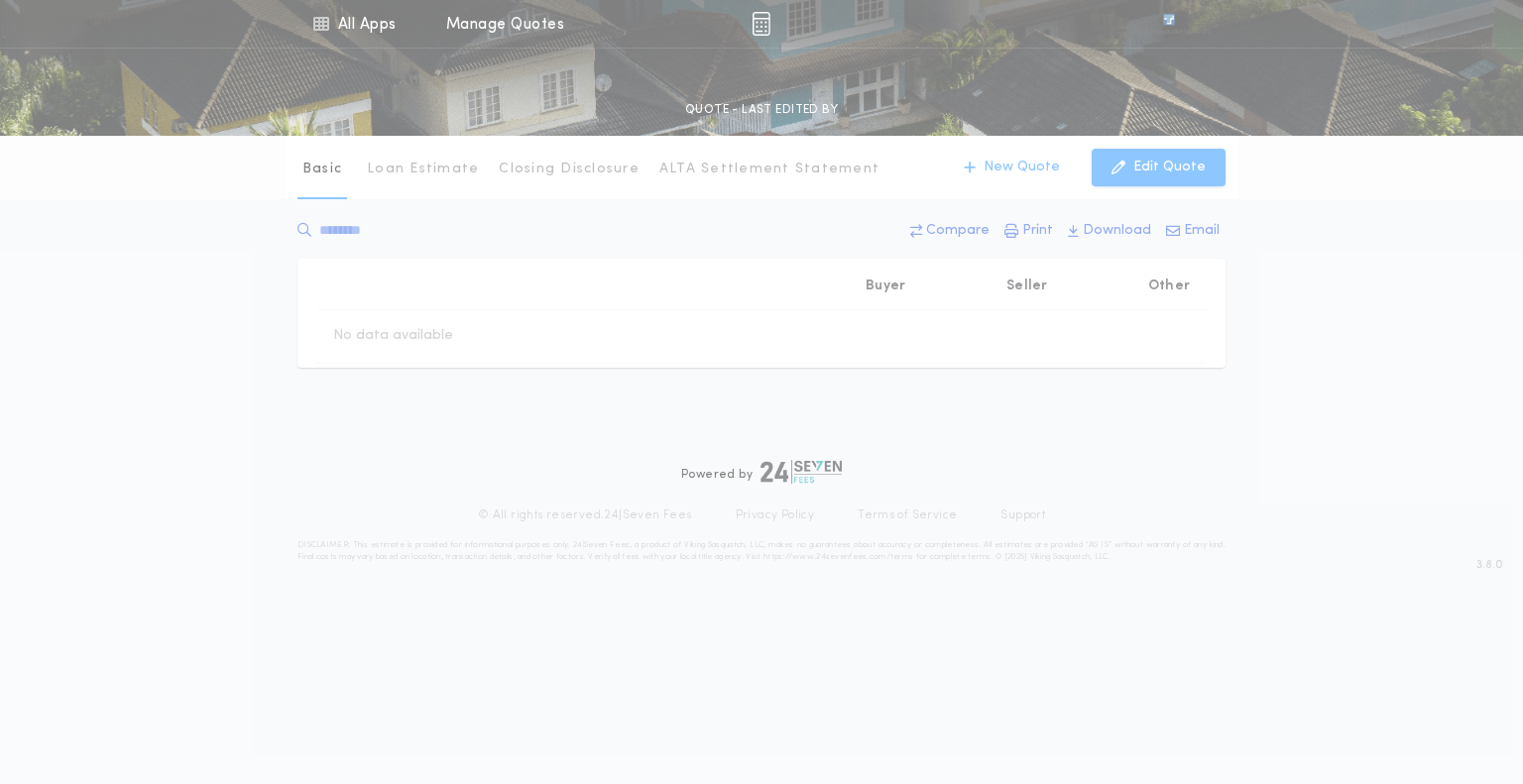 type on "********" 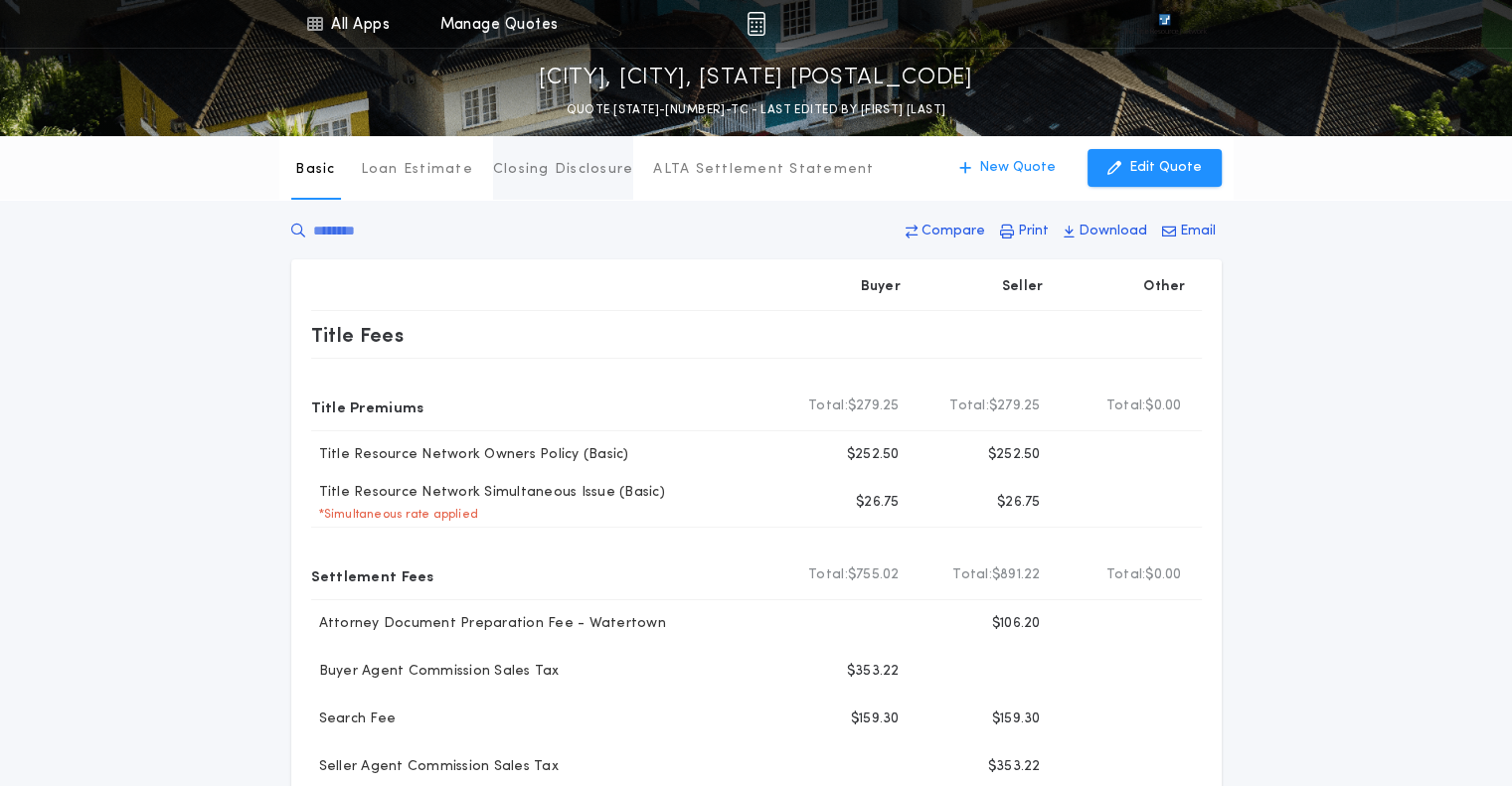 click on "Closing Disclosure" at bounding box center (564, 170) 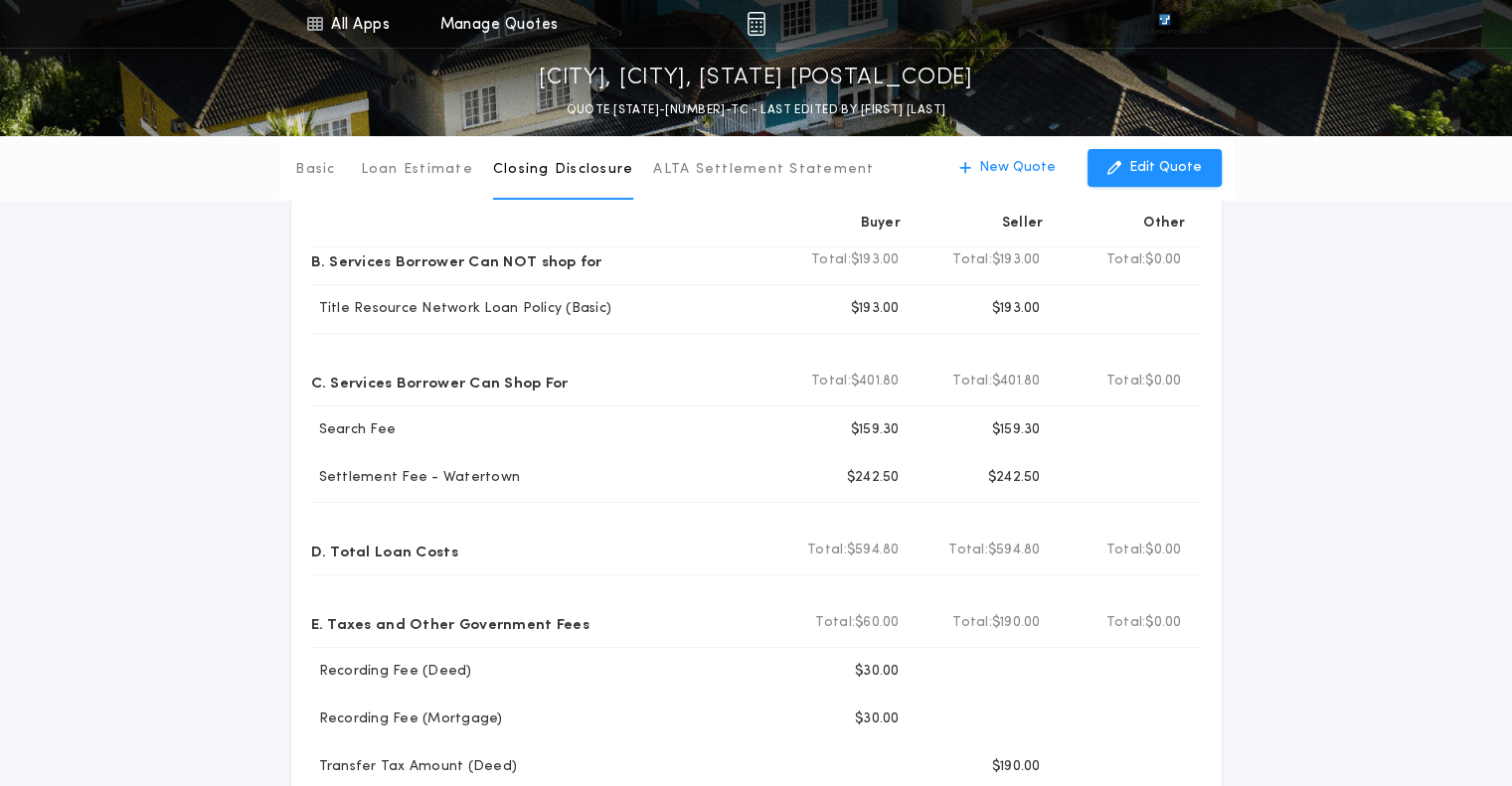 scroll, scrollTop: 76, scrollLeft: 0, axis: vertical 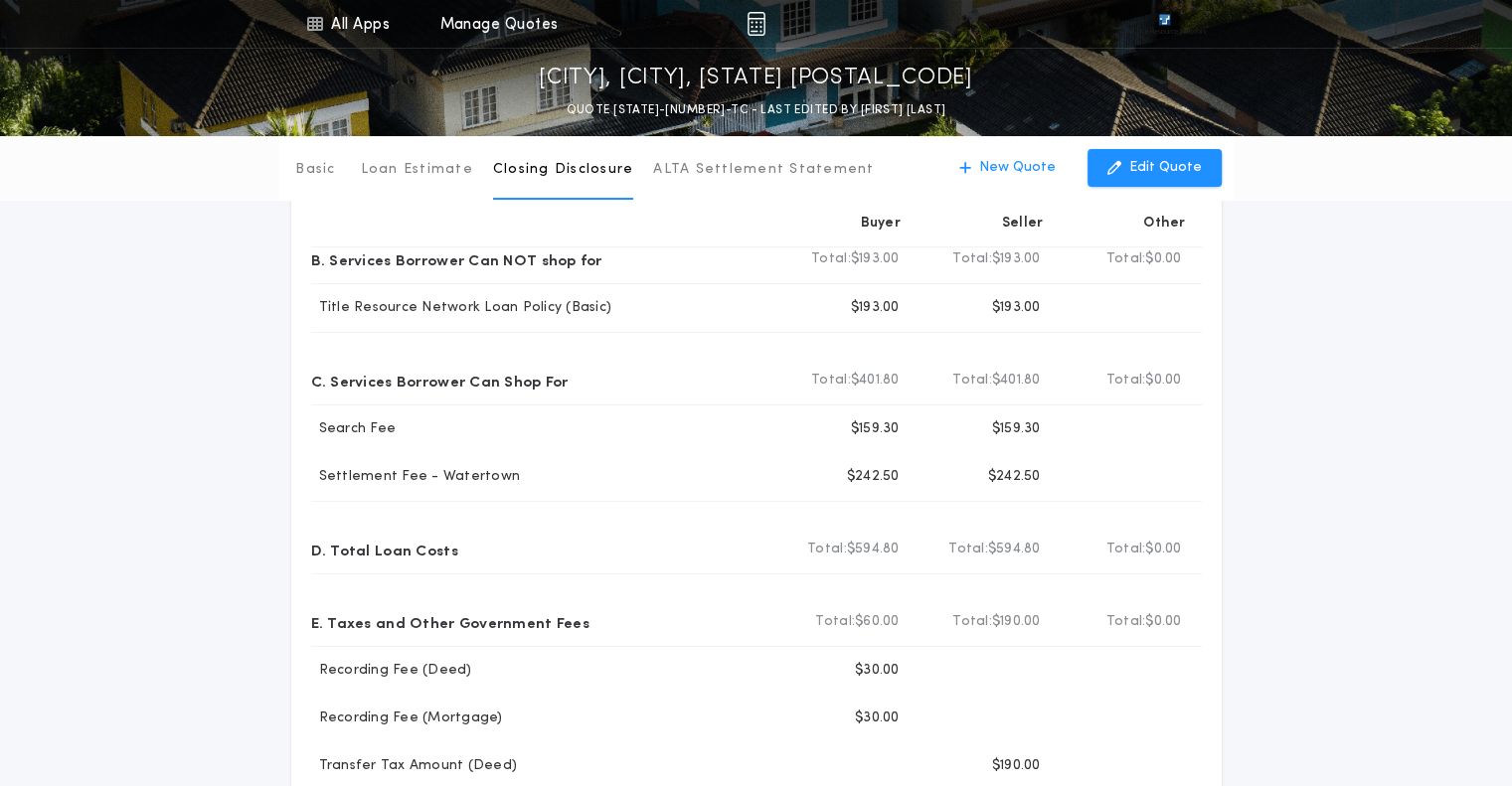 type 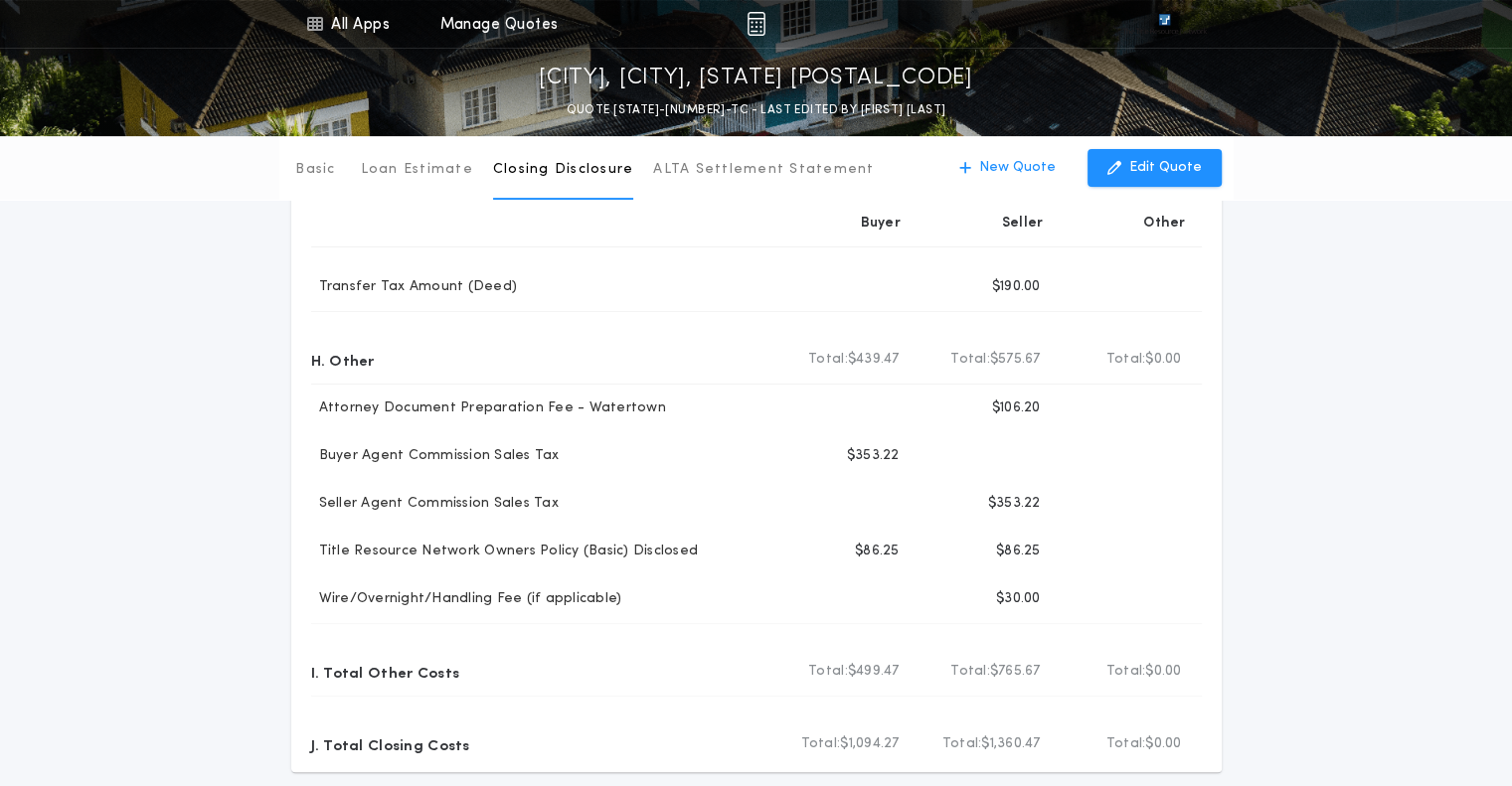 scroll, scrollTop: 555, scrollLeft: 0, axis: vertical 